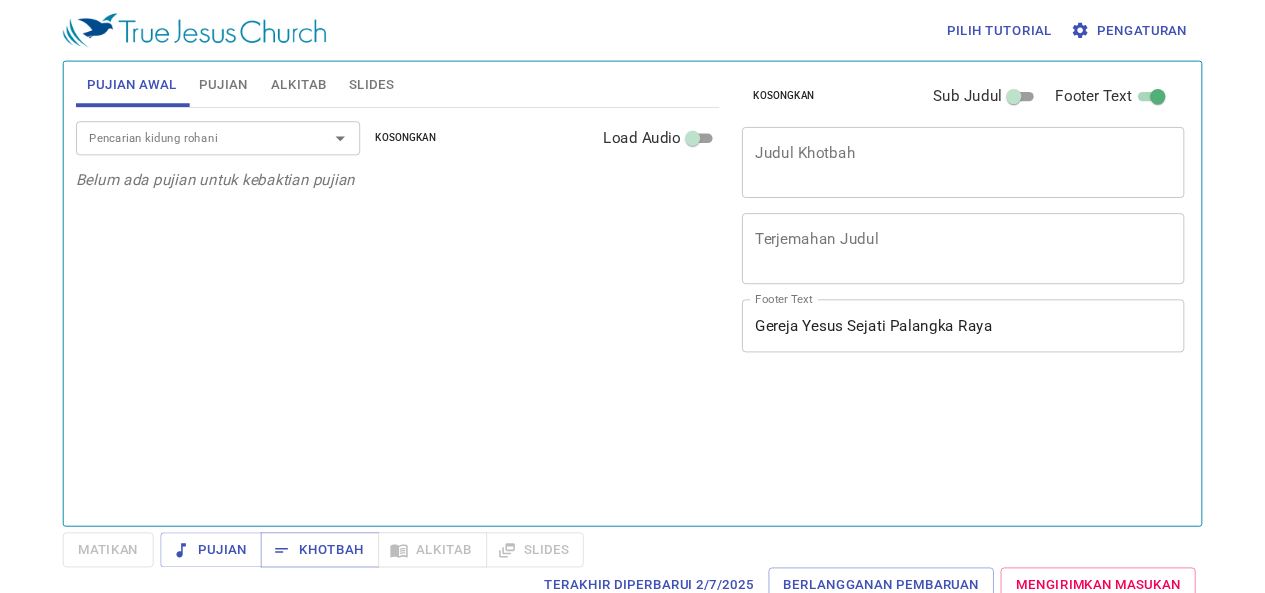scroll, scrollTop: 0, scrollLeft: 0, axis: both 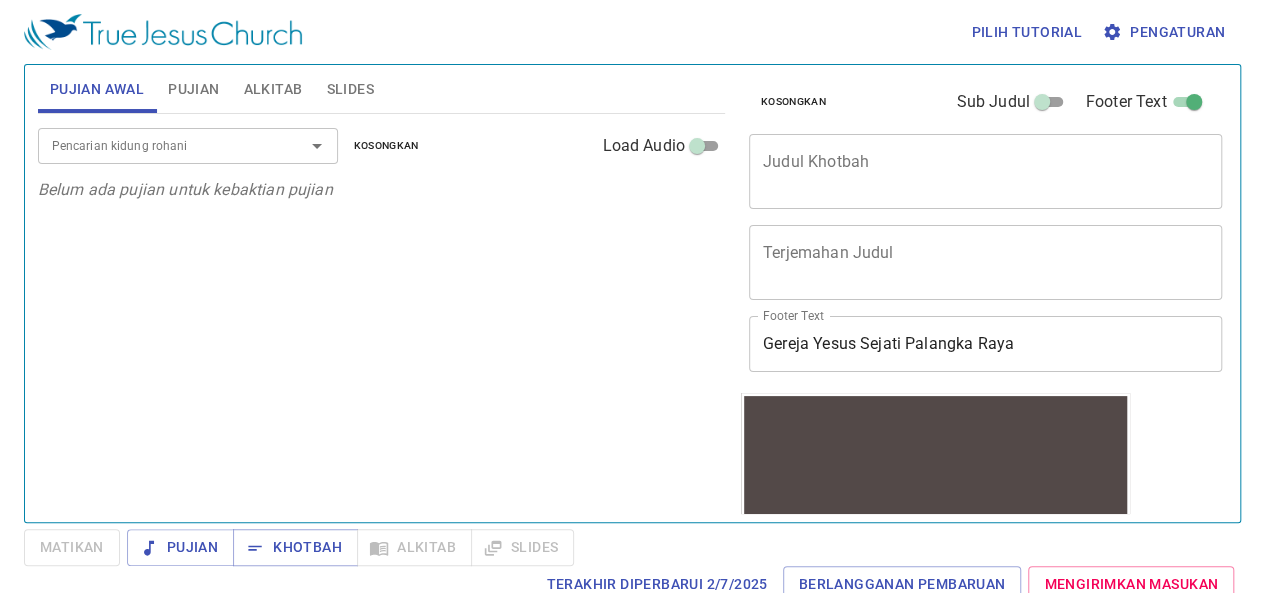 click on "Slides" at bounding box center (349, 89) 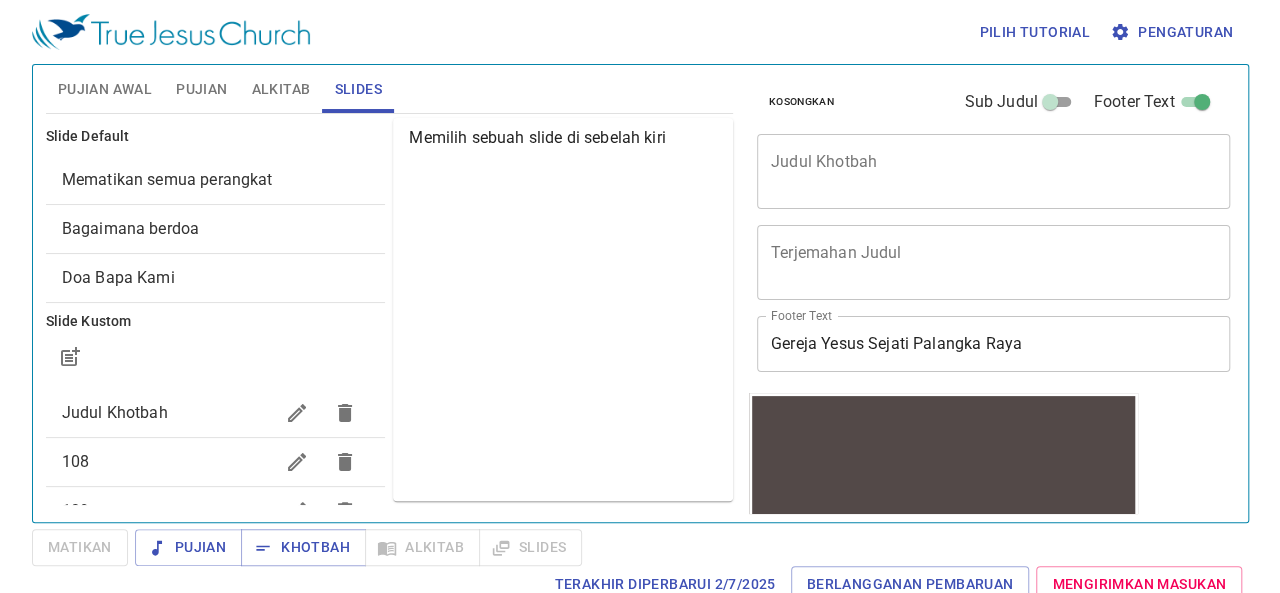 scroll, scrollTop: 318, scrollLeft: 0, axis: vertical 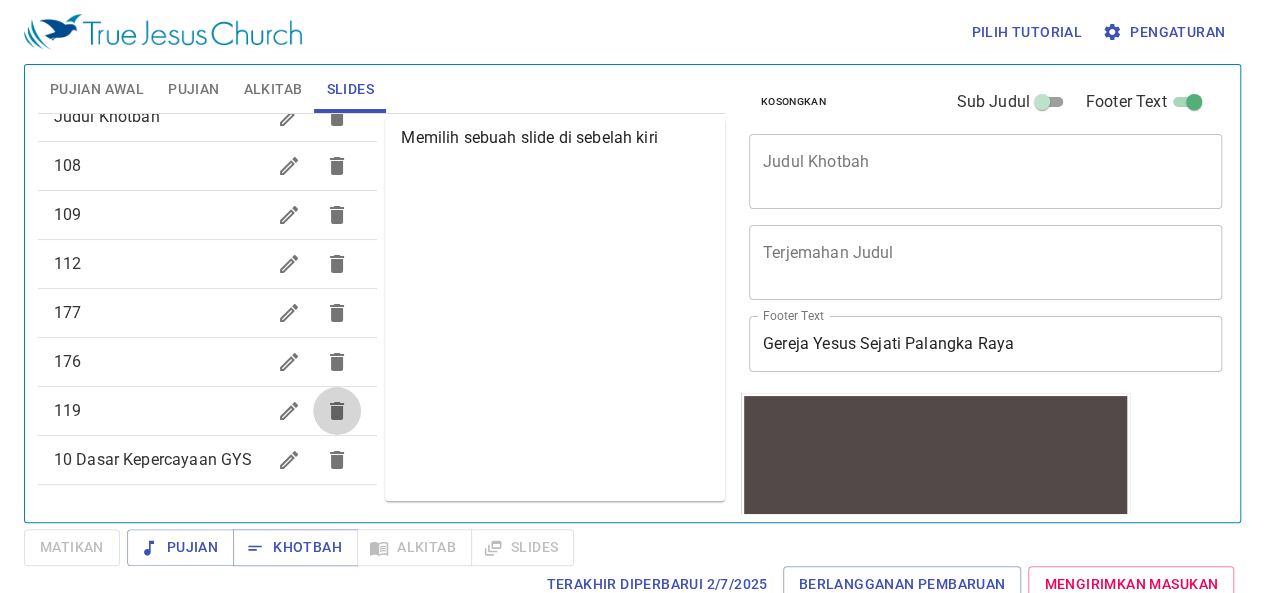 click 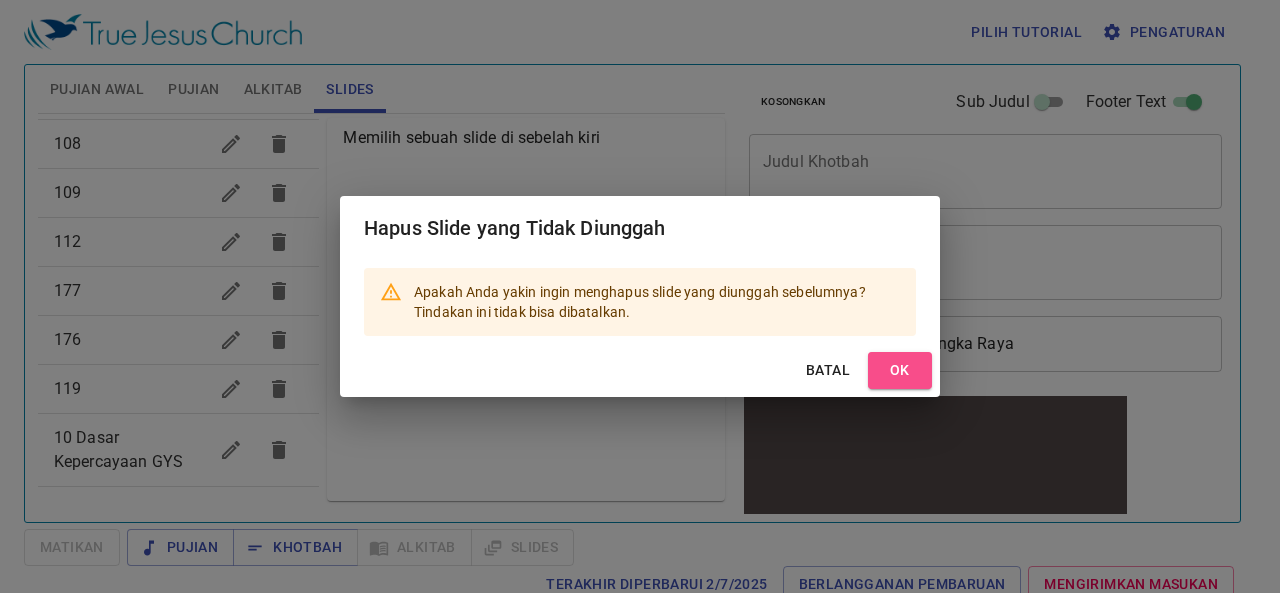 click on "OK" at bounding box center (900, 370) 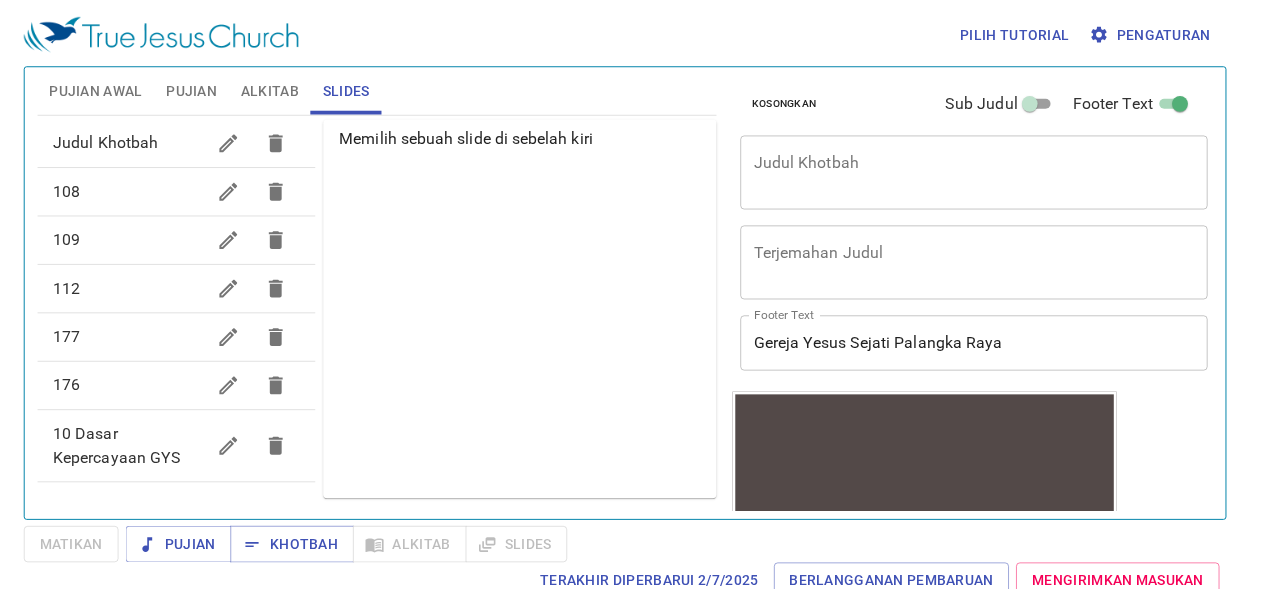 scroll, scrollTop: 270, scrollLeft: 0, axis: vertical 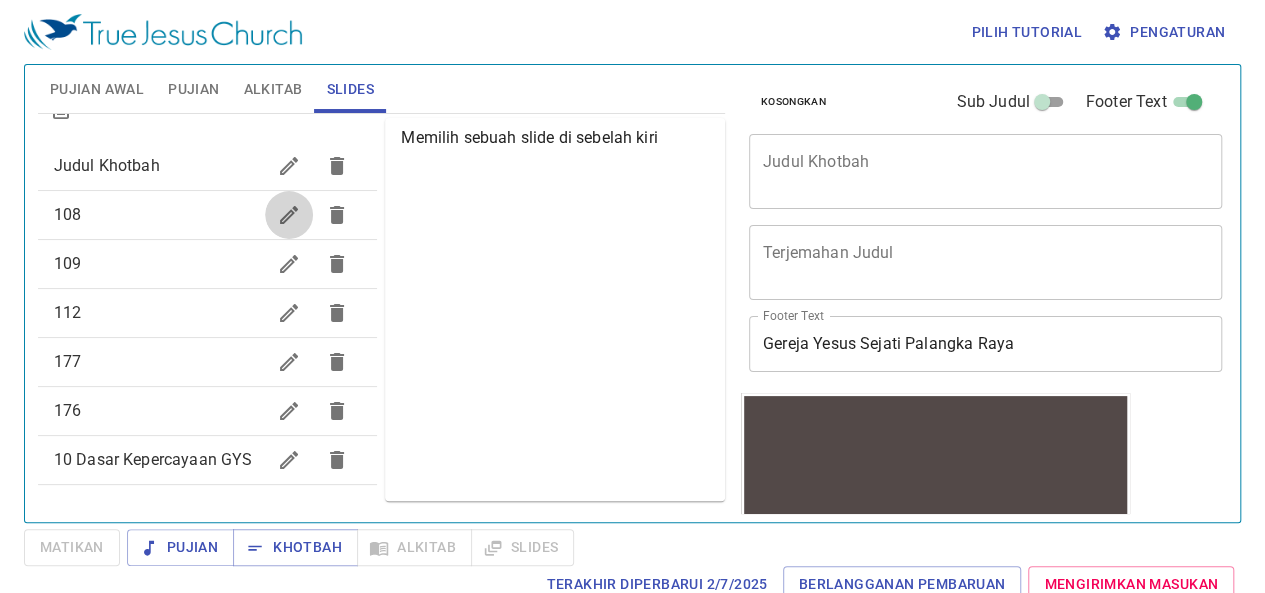 click 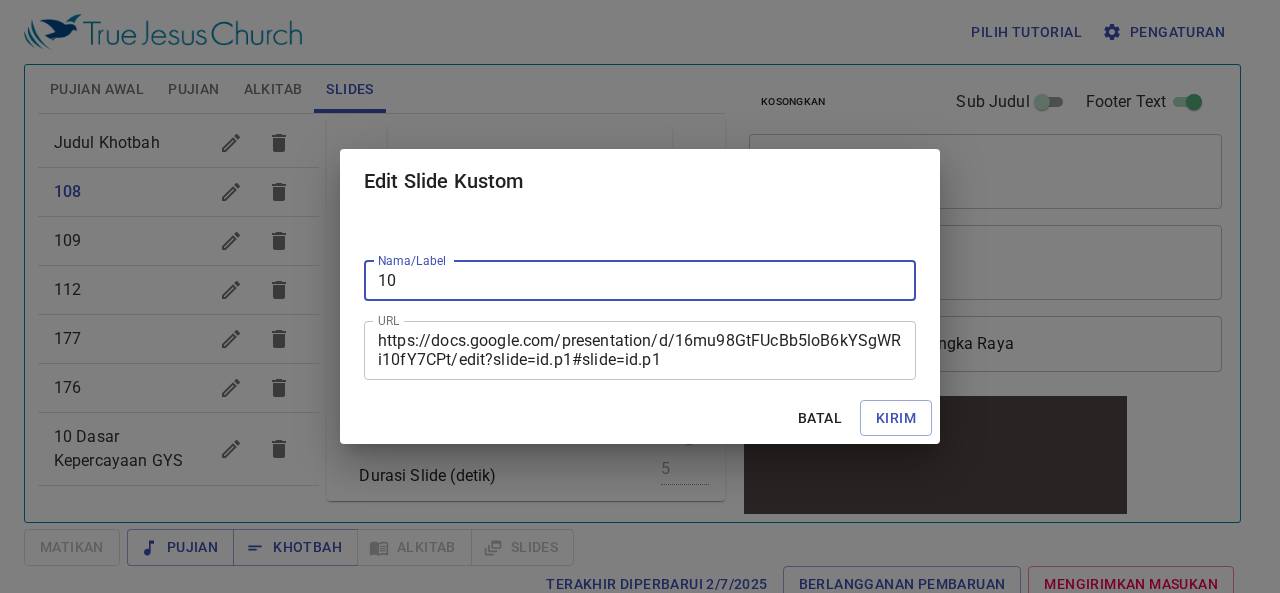 type on "1" 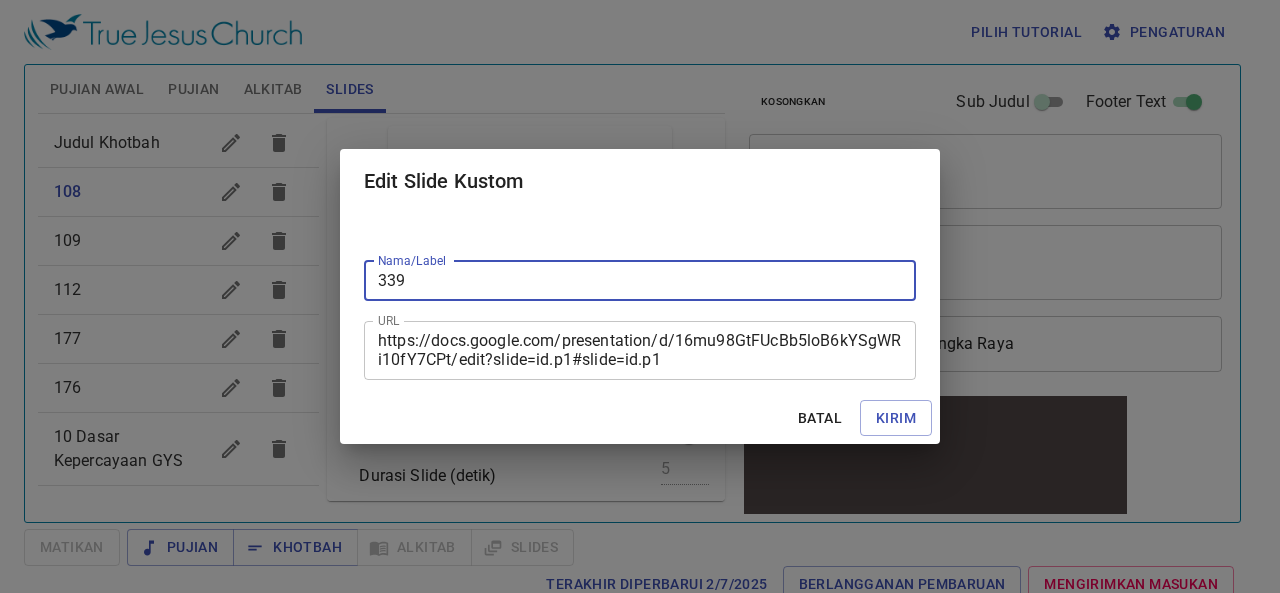type on "339" 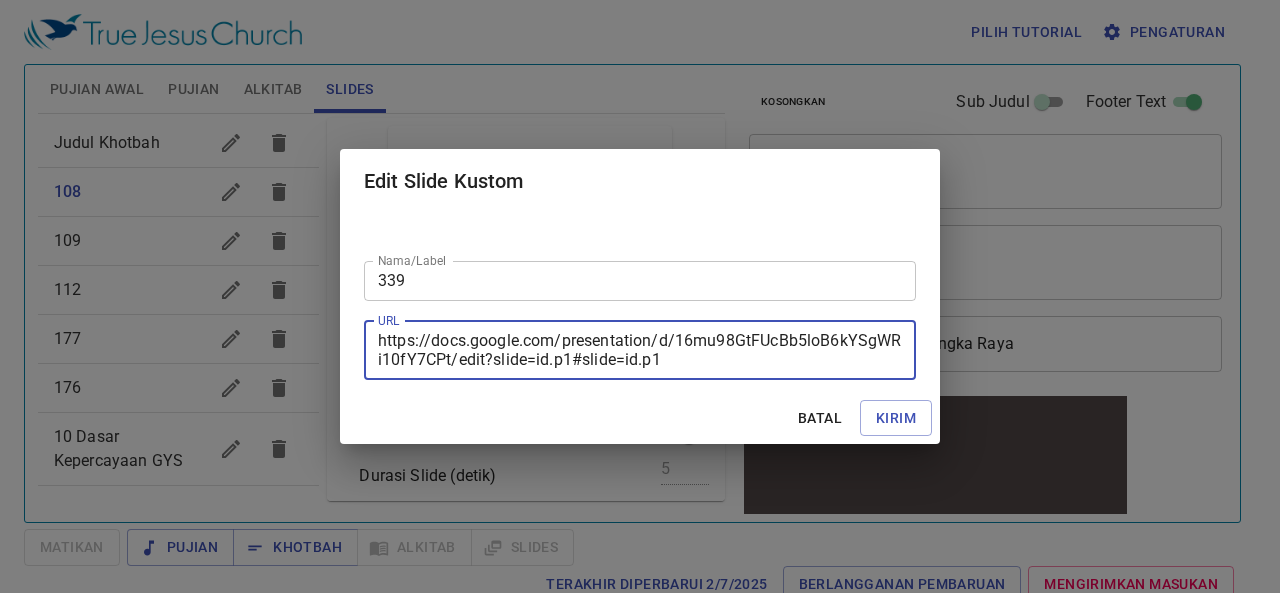 drag, startPoint x: 686, startPoint y: 349, endPoint x: 326, endPoint y: 337, distance: 360.19995 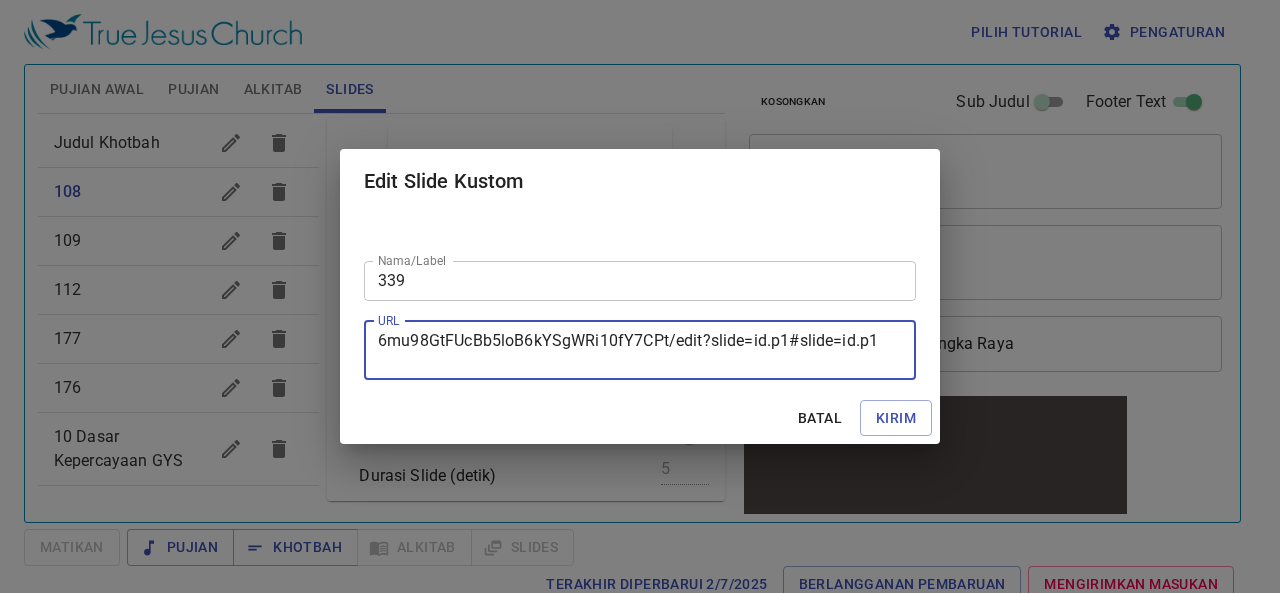 drag, startPoint x: 874, startPoint y: 339, endPoint x: 189, endPoint y: 465, distance: 696.49194 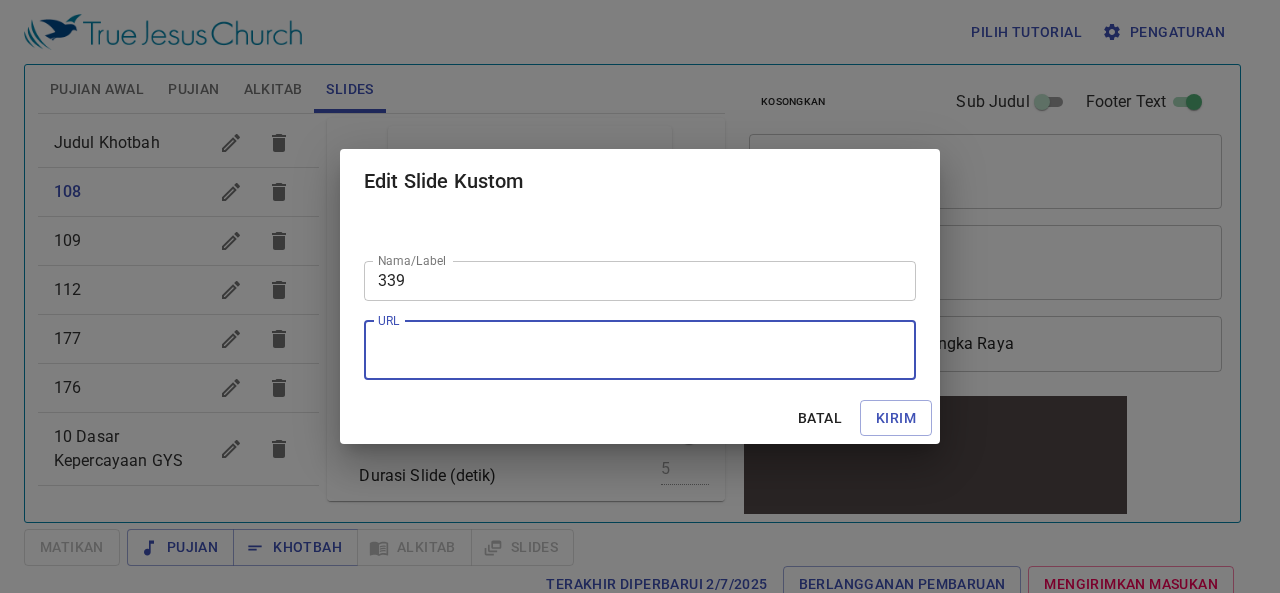 paste on "https://docs.google.com/presentation/d/1gcNFANqb9FGfSUmns9G1wKONw-VBh50E/edit?slide=id.p1#slide=id.p1" 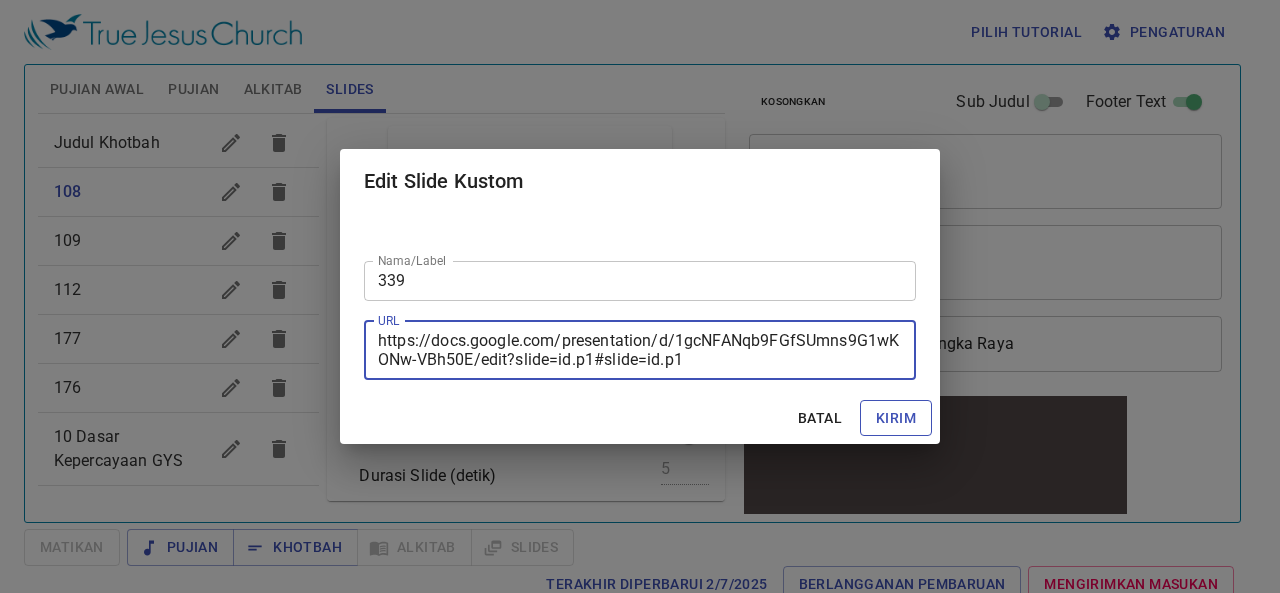type on "https://docs.google.com/presentation/d/1gcNFANqb9FGfSUmns9G1wKONw-VBh50E/edit?slide=id.p1#slide=id.p1" 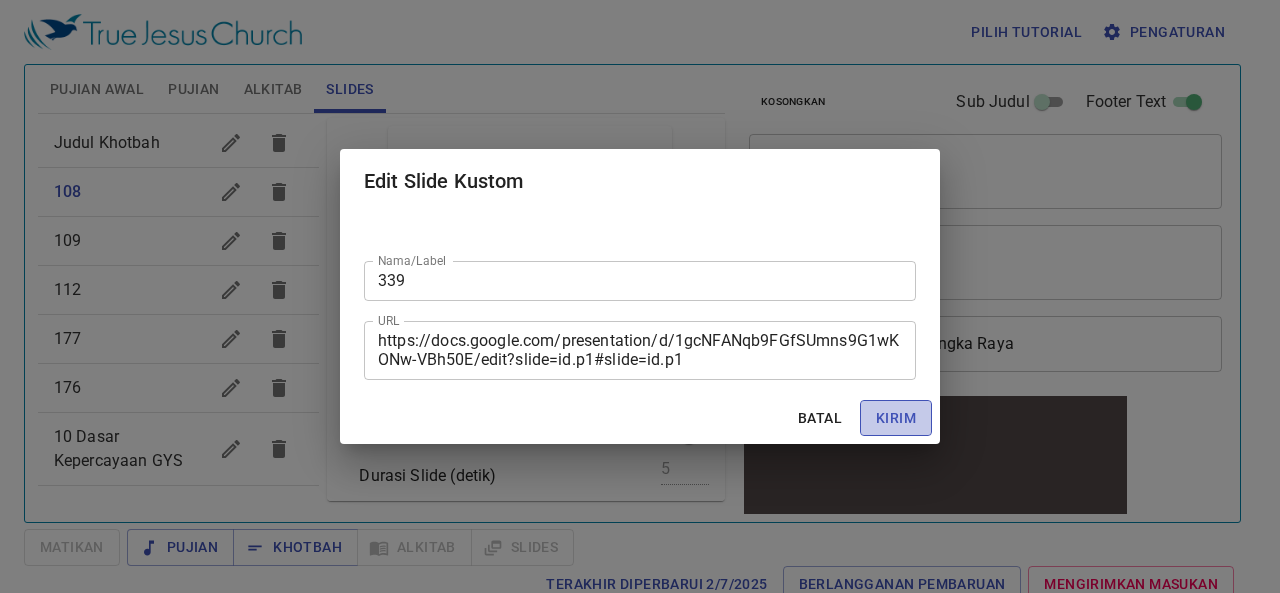 click on "Kirim" at bounding box center (896, 418) 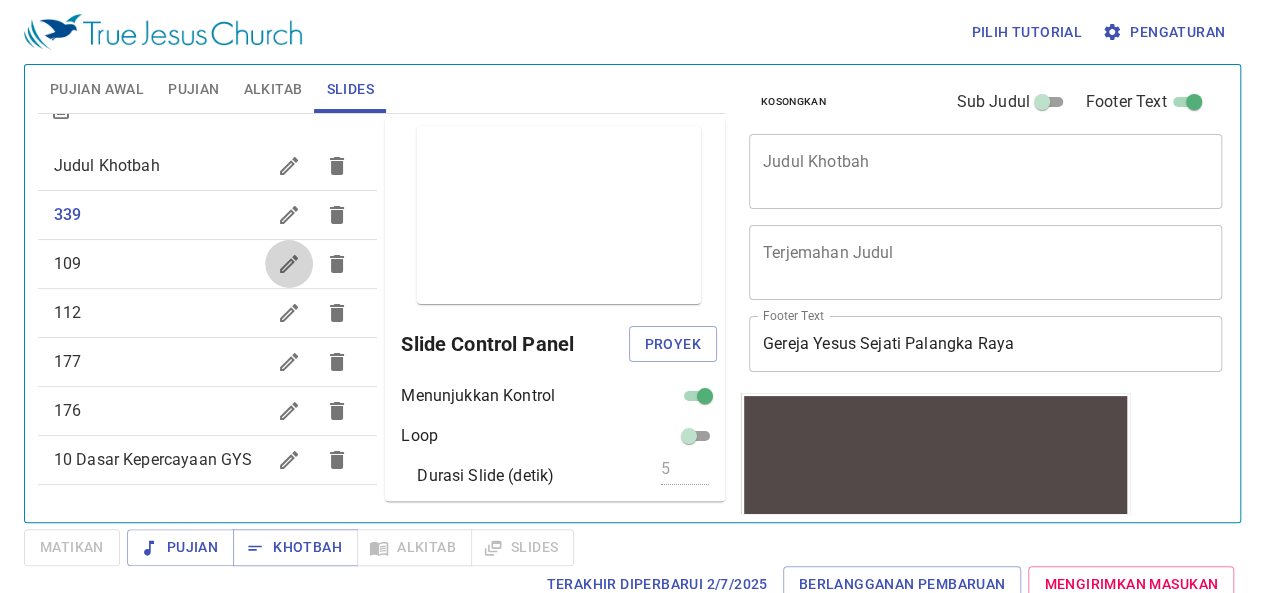 click 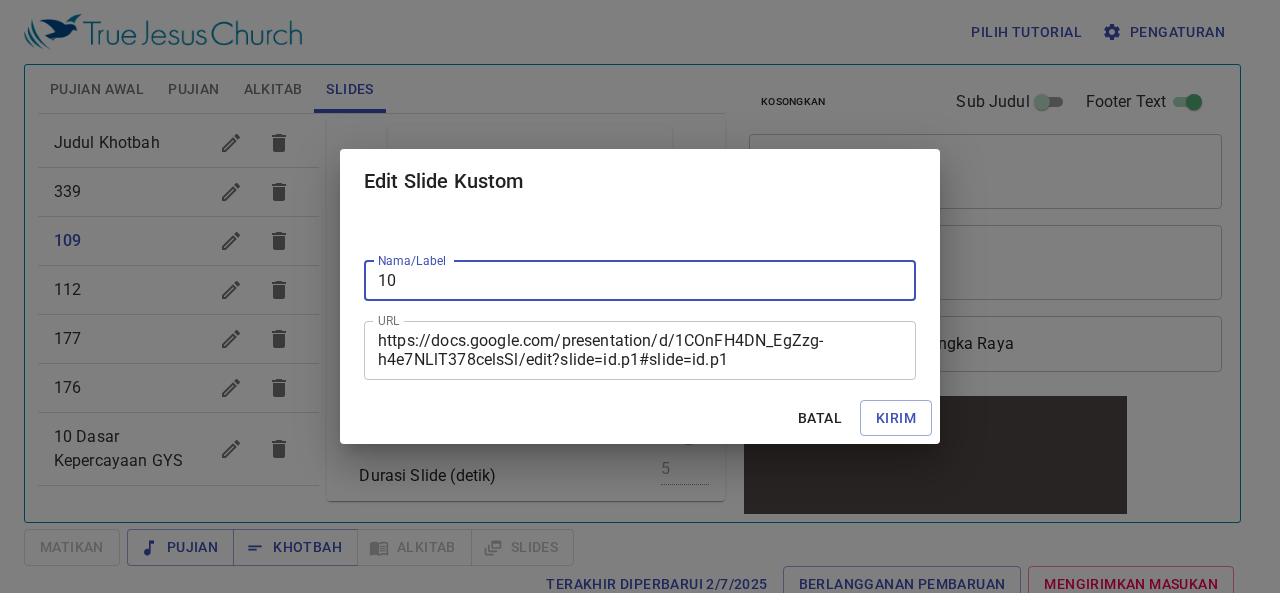 type on "1" 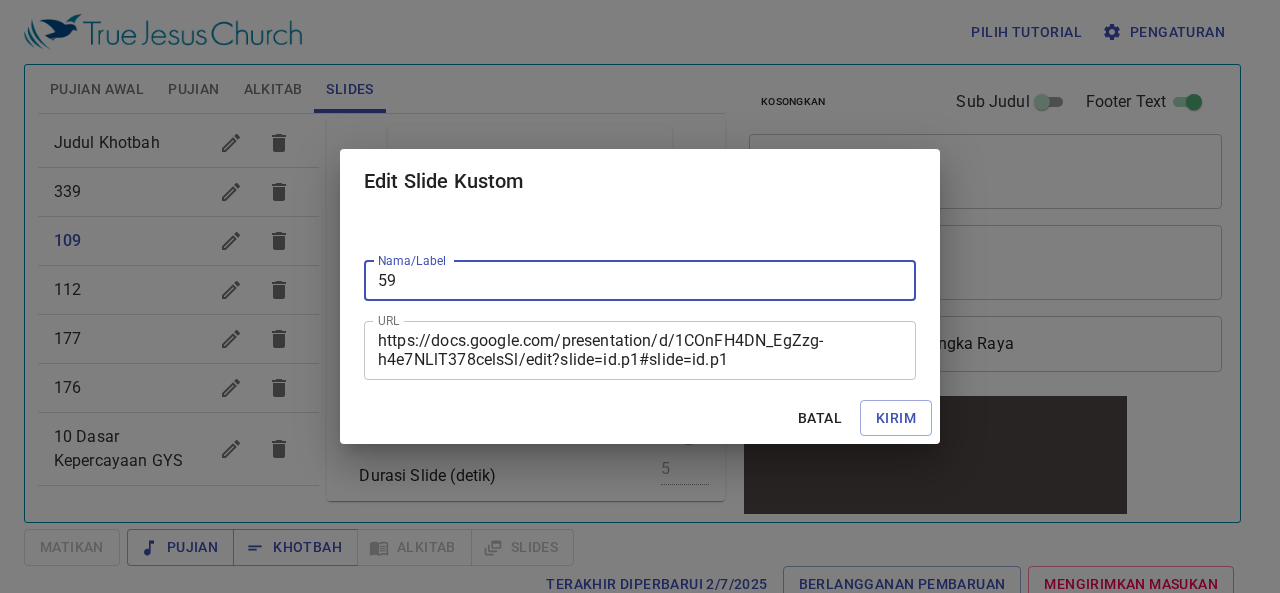 type on "59" 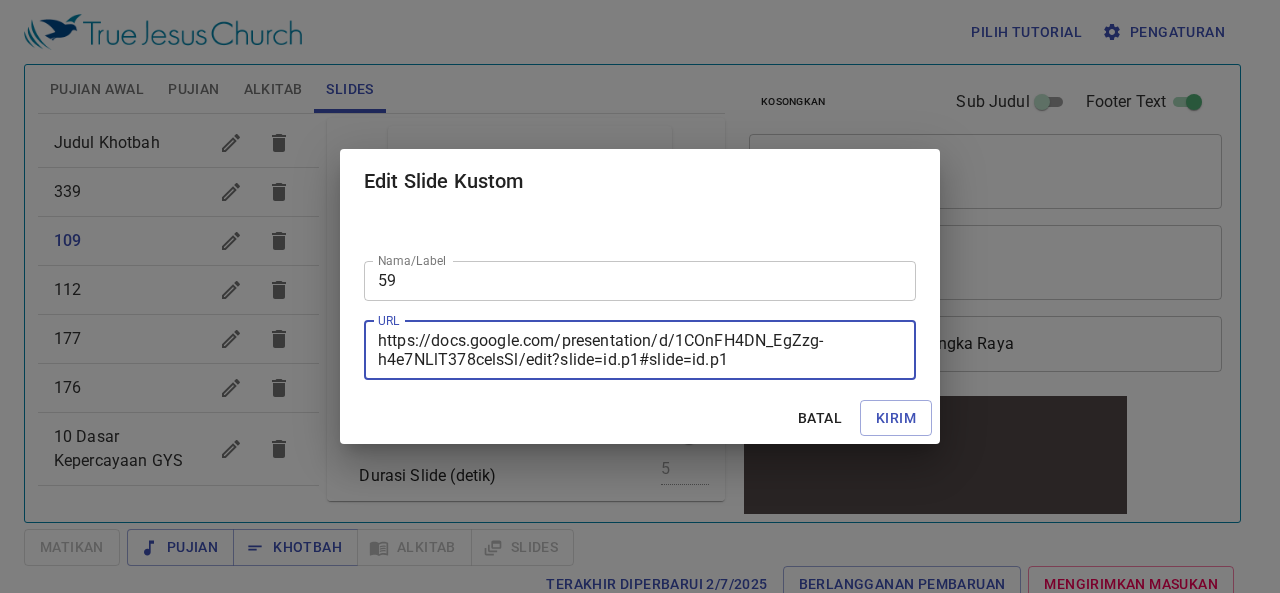 drag, startPoint x: 732, startPoint y: 358, endPoint x: 198, endPoint y: 305, distance: 536.6237 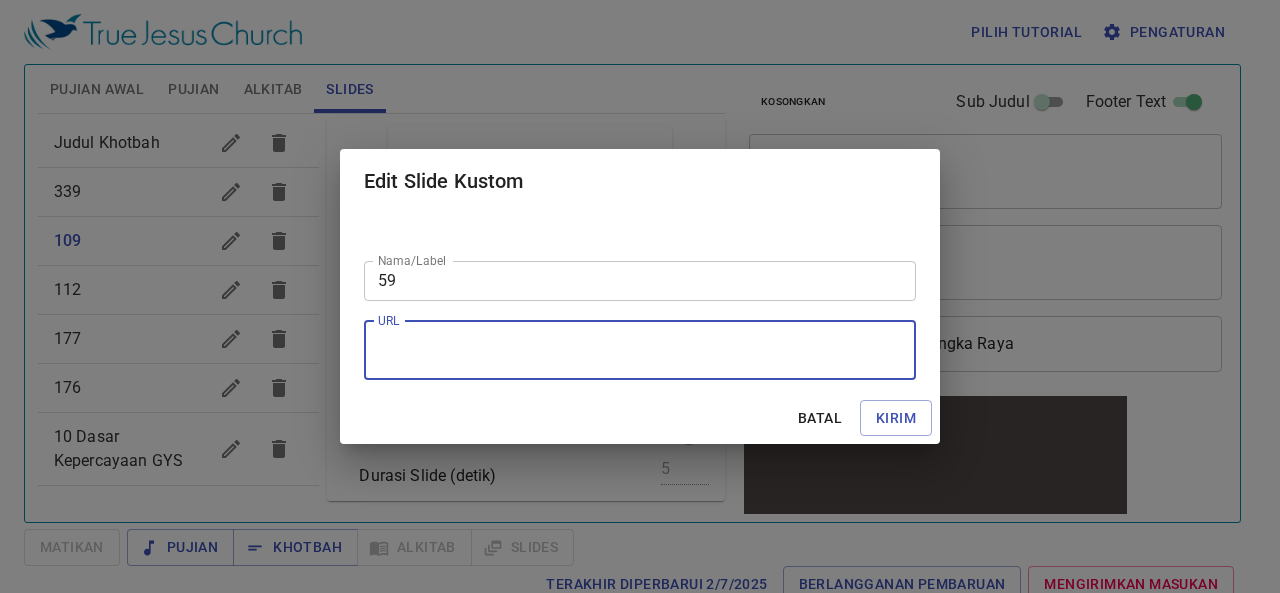 paste on "https://docs.google.com/presentation/d/1-a7No0ifoIed4SfYkpSuMwMcb_zK8qAR/edit?slide=id.p1#slide=id.p1" 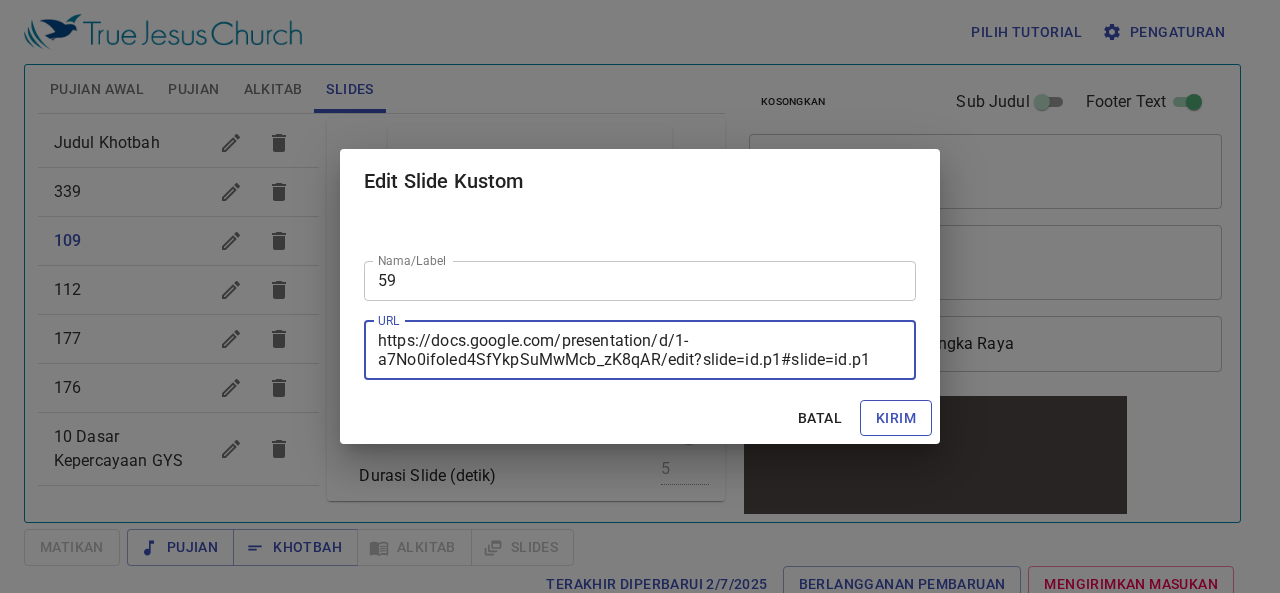 type on "https://docs.google.com/presentation/d/1-a7No0ifoIed4SfYkpSuMwMcb_zK8qAR/edit?slide=id.p1#slide=id.p1" 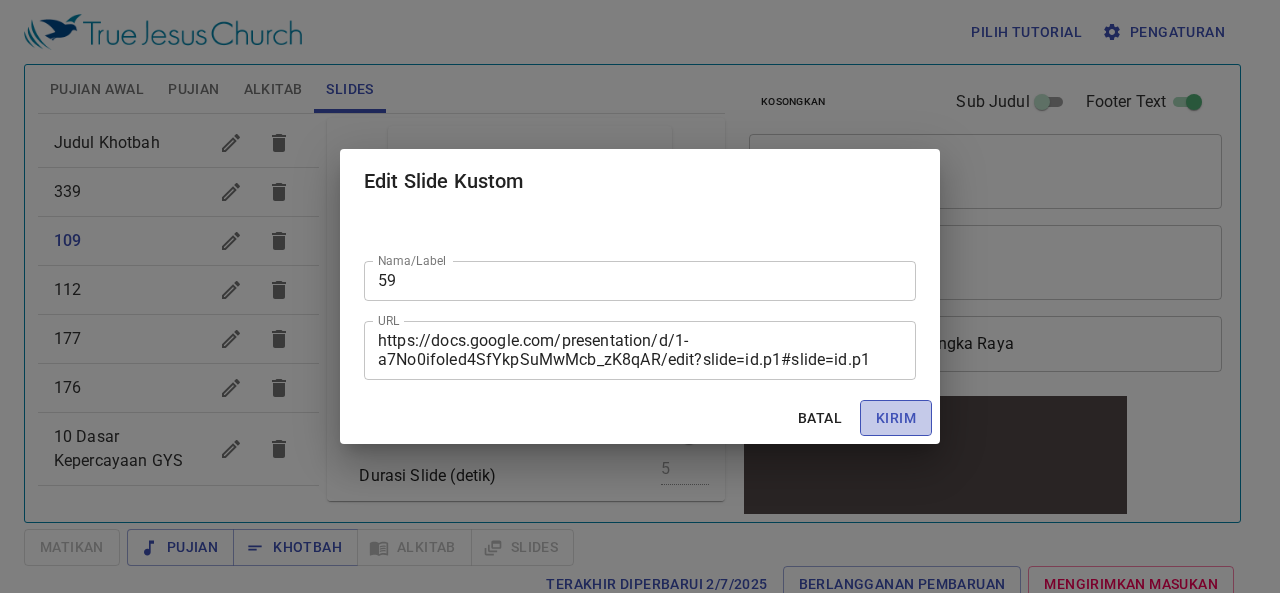 click on "Kirim" at bounding box center (896, 418) 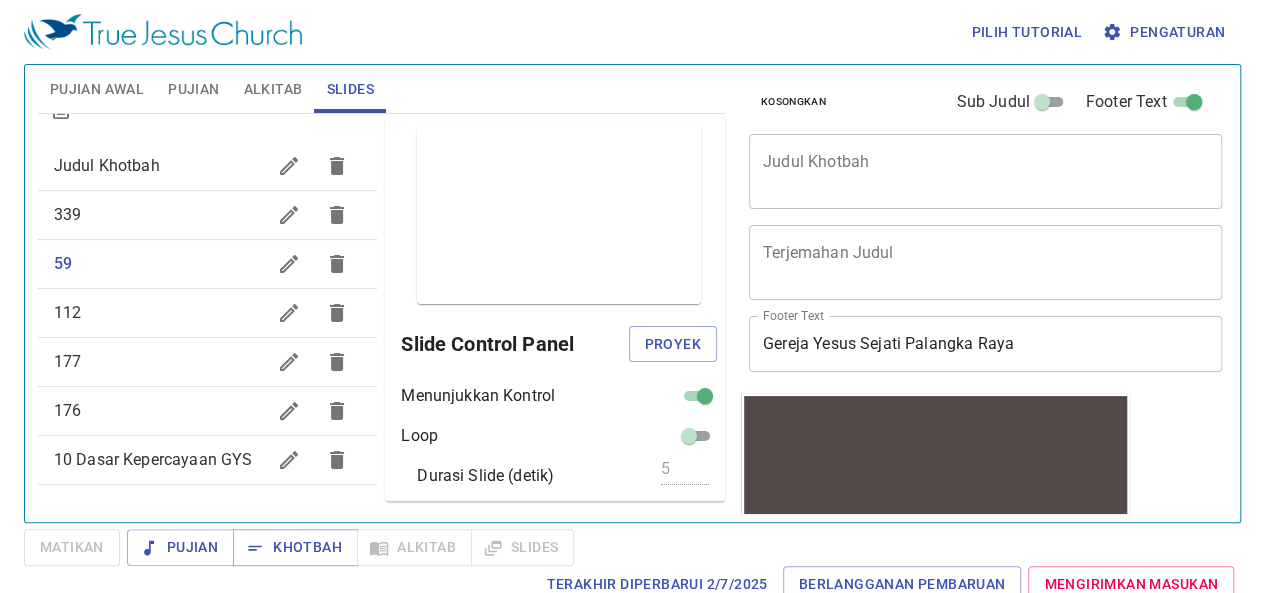 click 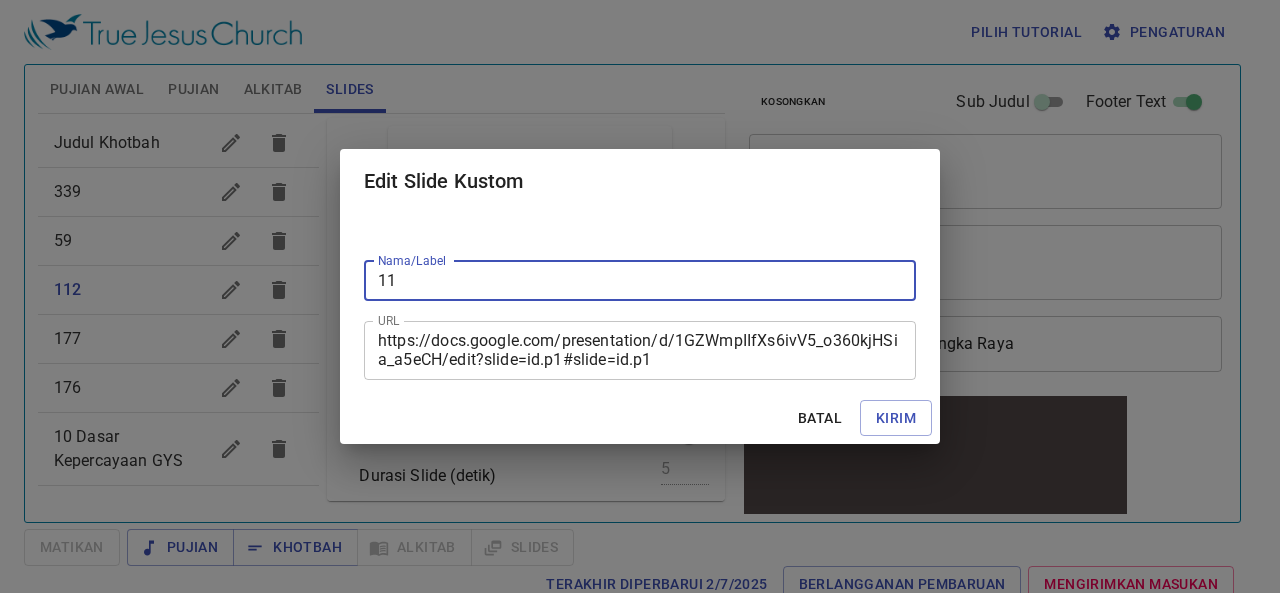 type on "1" 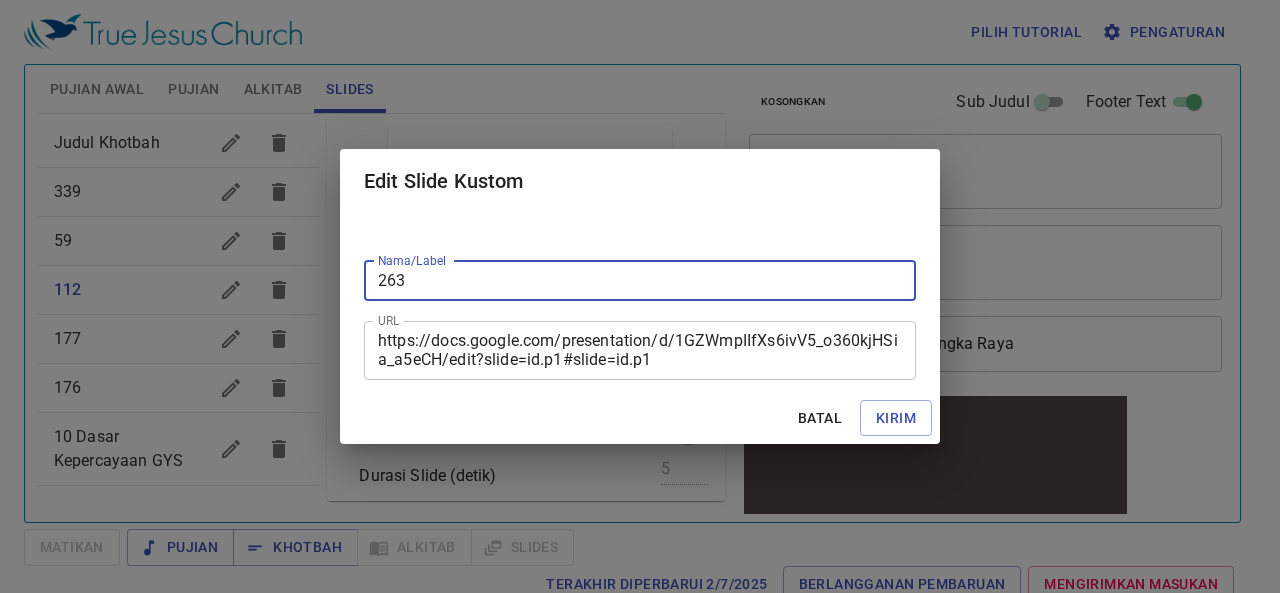 type on "263" 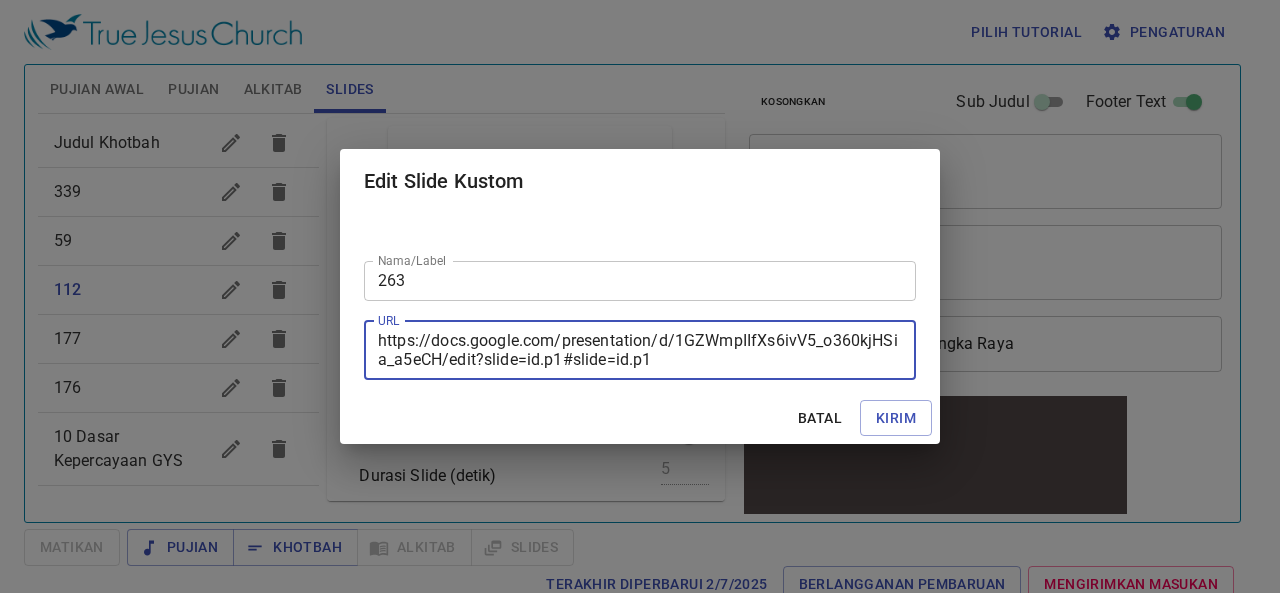 drag, startPoint x: 650, startPoint y: 360, endPoint x: 344, endPoint y: 325, distance: 307.99512 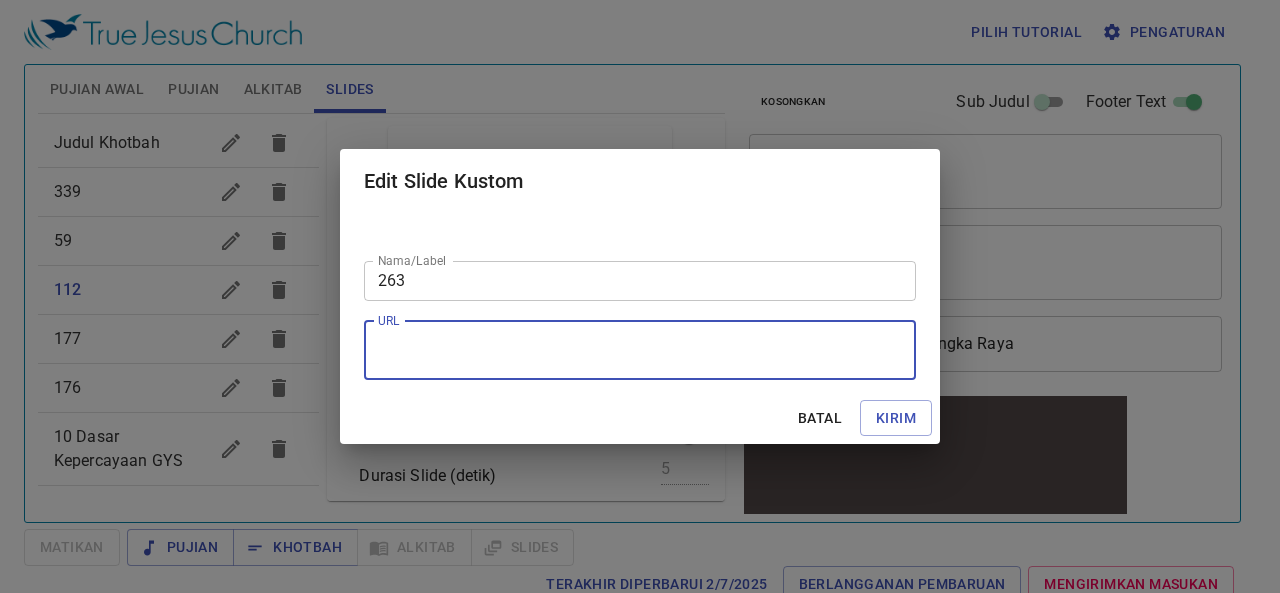 paste on "https://docs.google.com/presentation/d/1N-ss8gziOlfEQFFbZ_U3iZyw-beu3kBO/edit?slide=id.p1#slide=id.p1" 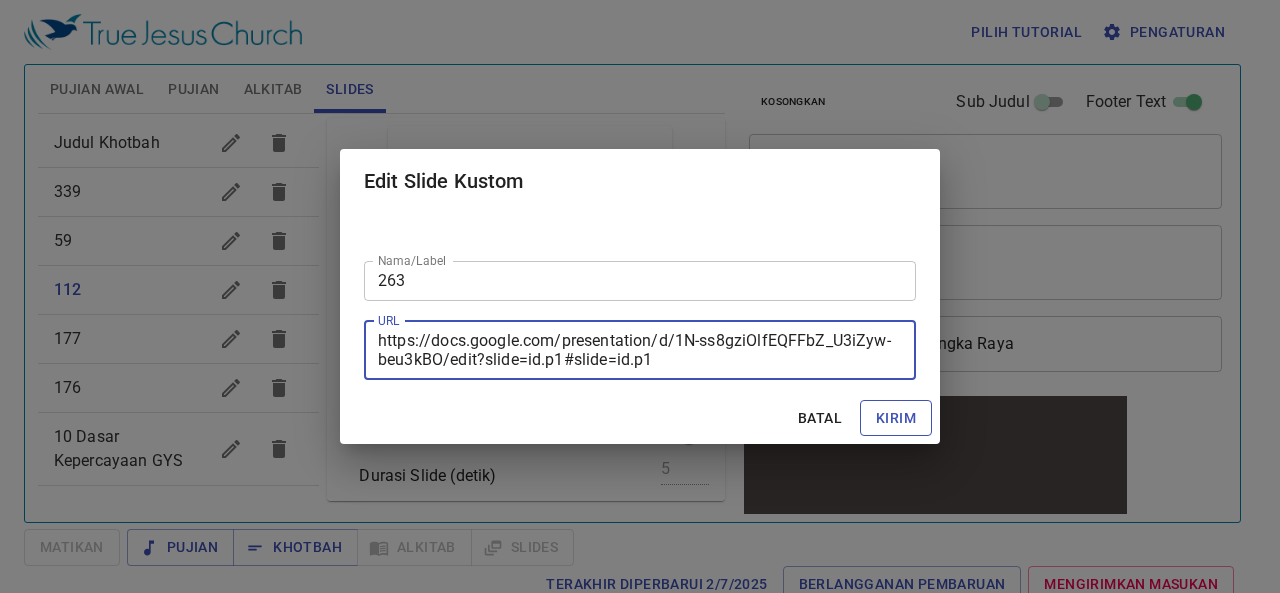 type on "https://docs.google.com/presentation/d/1N-ss8gziOlfEQFFbZ_U3iZyw-beu3kBO/edit?slide=id.p1#slide=id.p1" 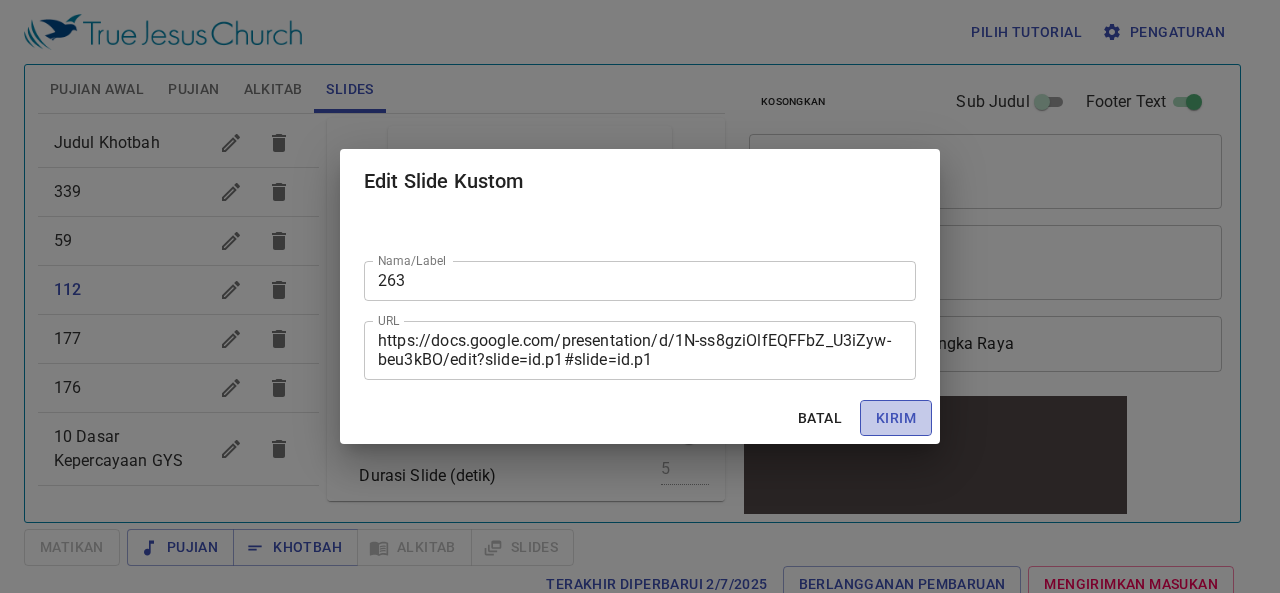 click on "Kirim" at bounding box center [896, 418] 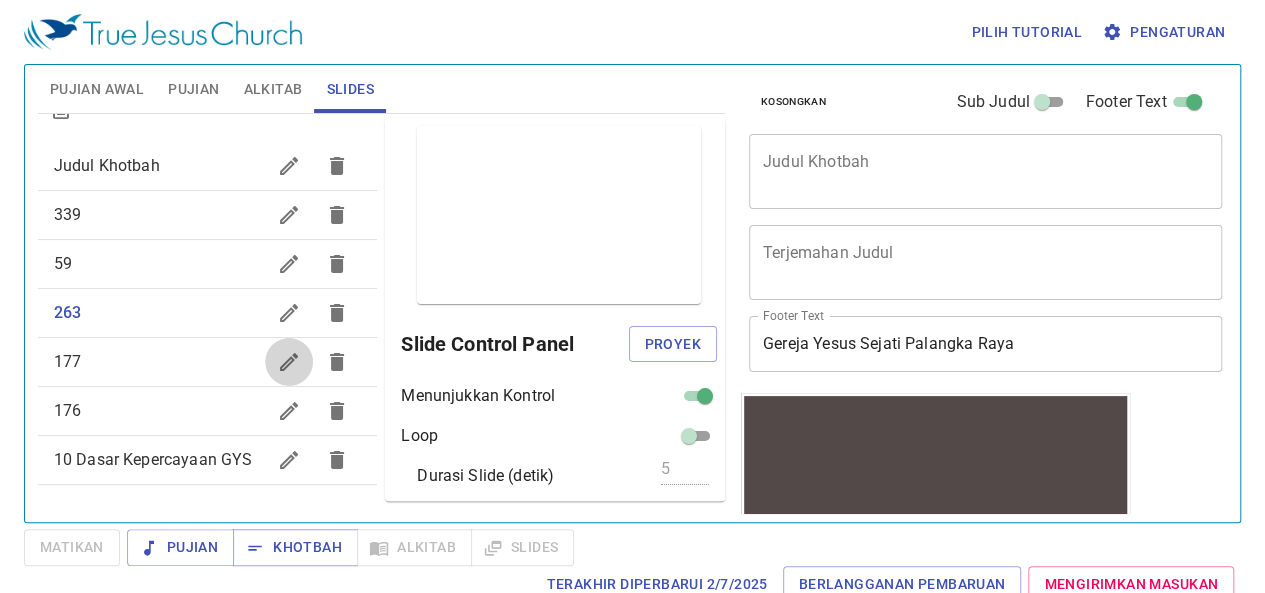 click at bounding box center [289, 362] 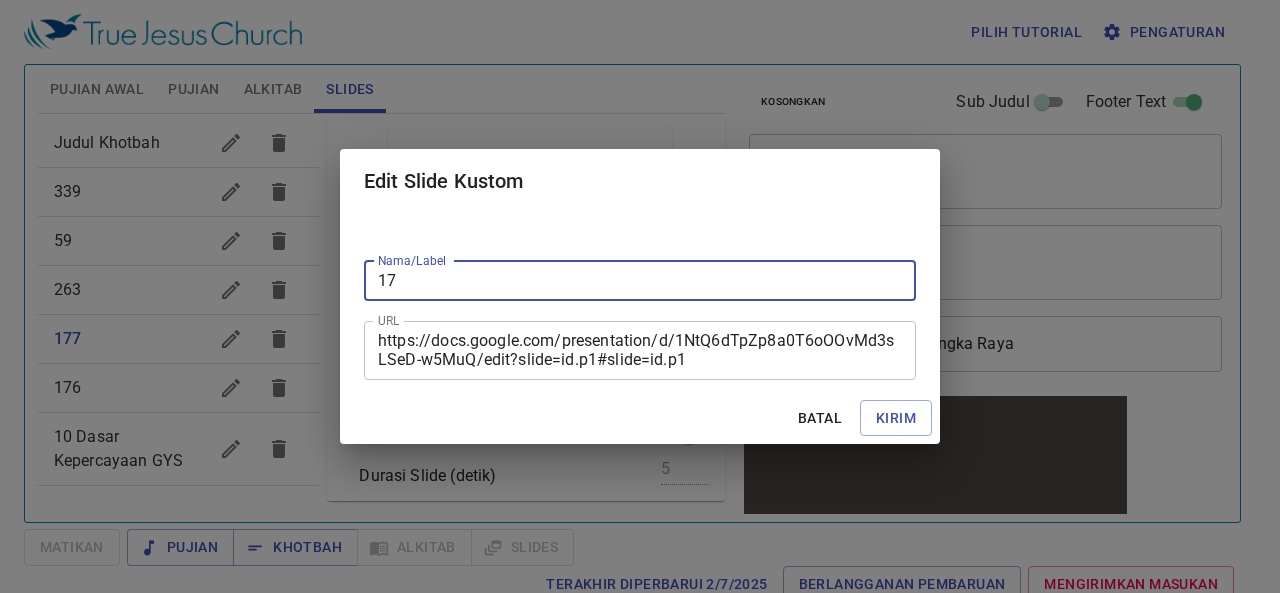 type on "1" 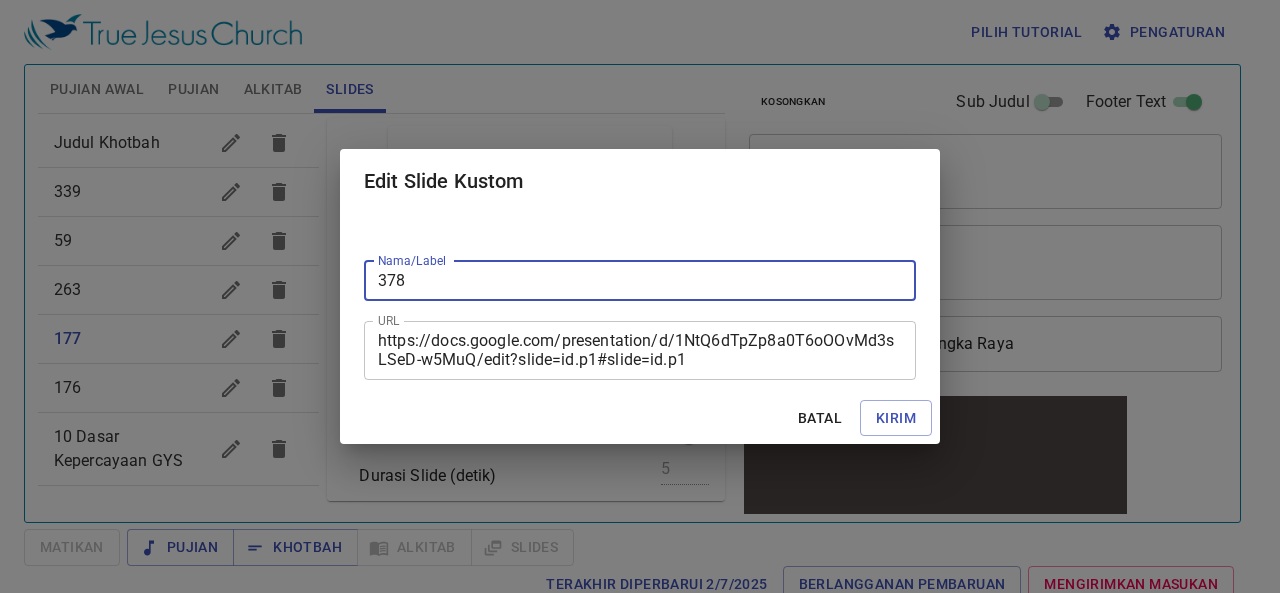 type on "378" 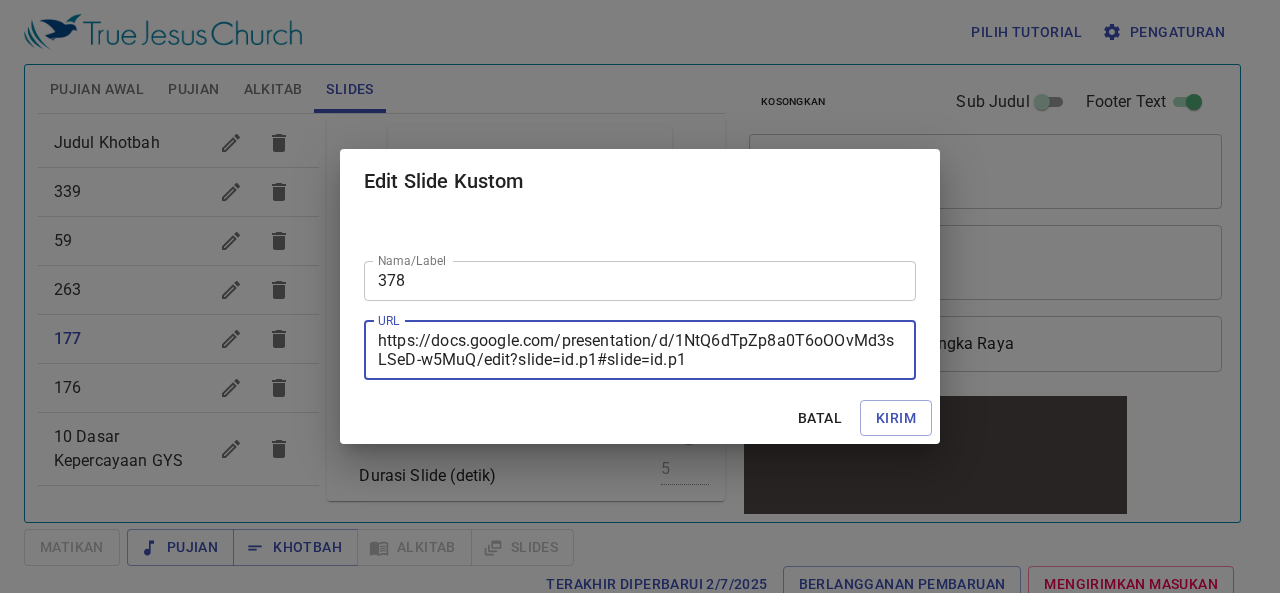 drag, startPoint x: 687, startPoint y: 361, endPoint x: 339, endPoint y: 281, distance: 357.07703 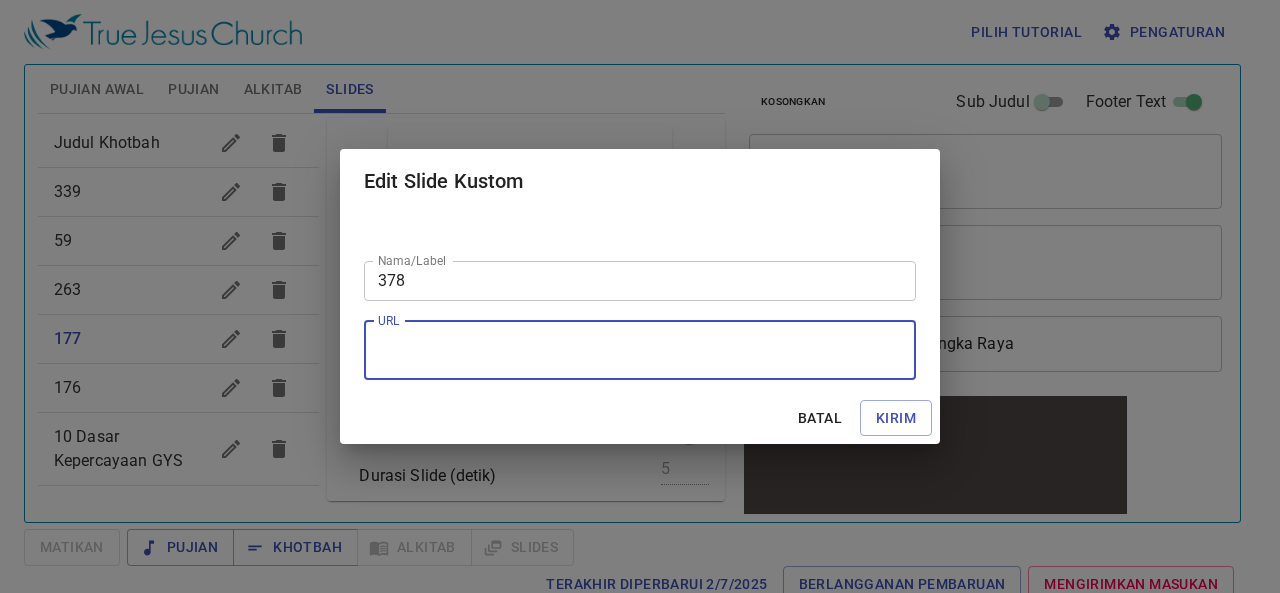 paste on "https://docs.google.com/presentation/d/1bZLhbGdNlaZF63H_OE5cHpFouqECNqQX/edit?slide=id.p1#slide=id.p1" 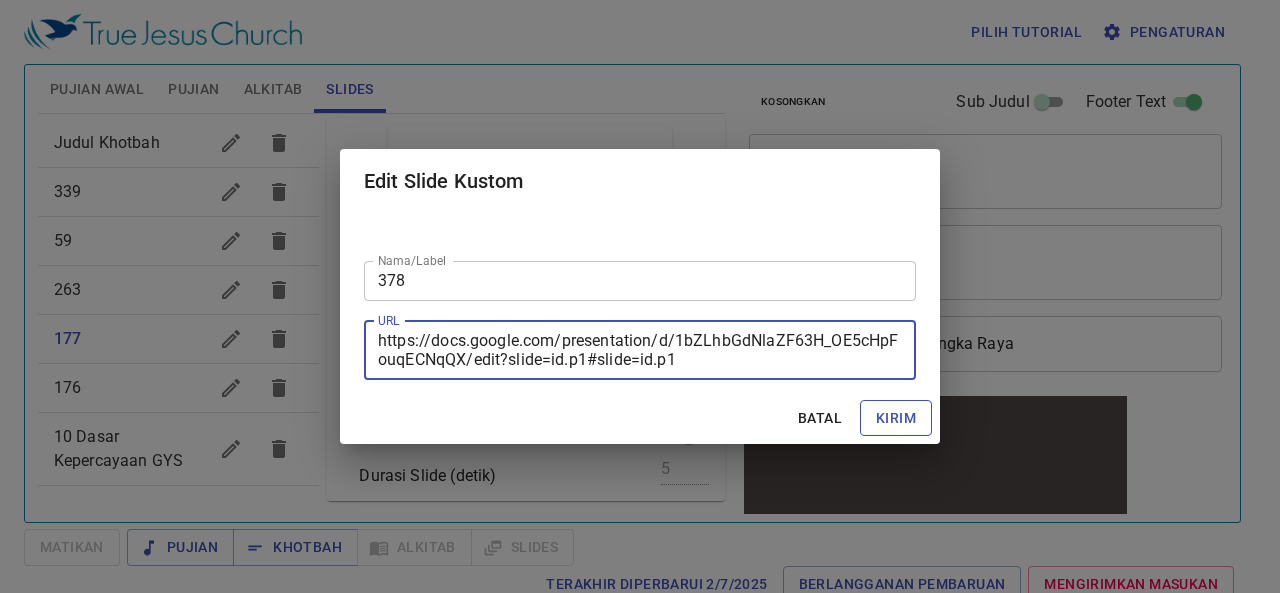 type on "https://docs.google.com/presentation/d/1bZLhbGdNlaZF63H_OE5cHpFouqECNqQX/edit?slide=id.p1#slide=id.p1" 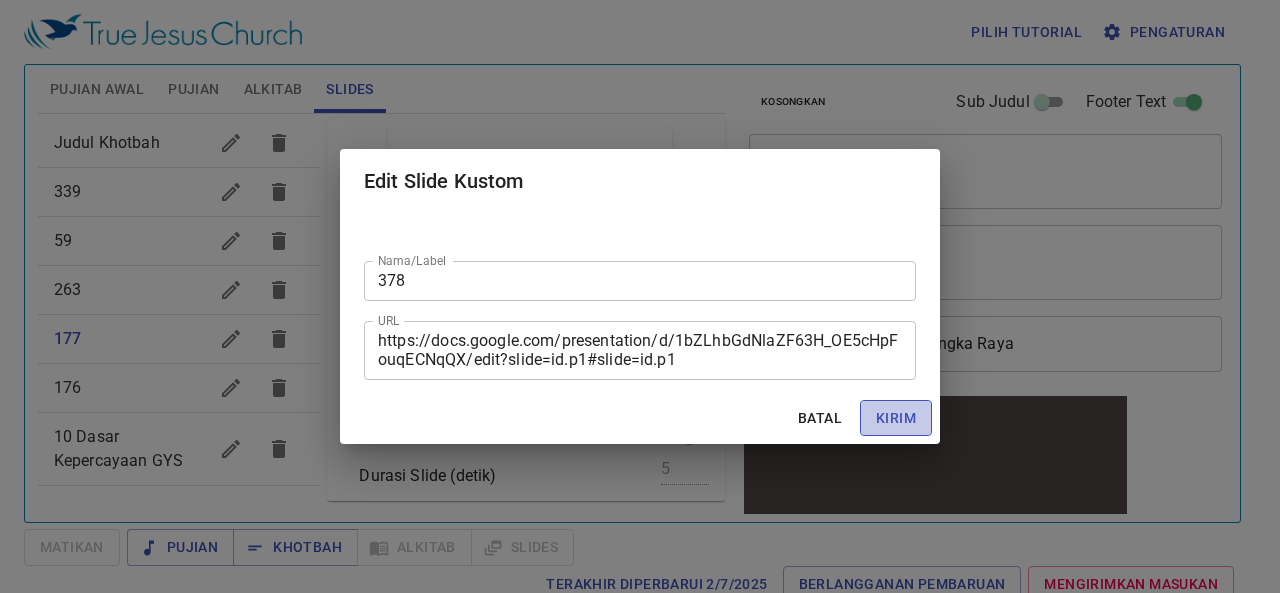 click on "Kirim" at bounding box center (896, 418) 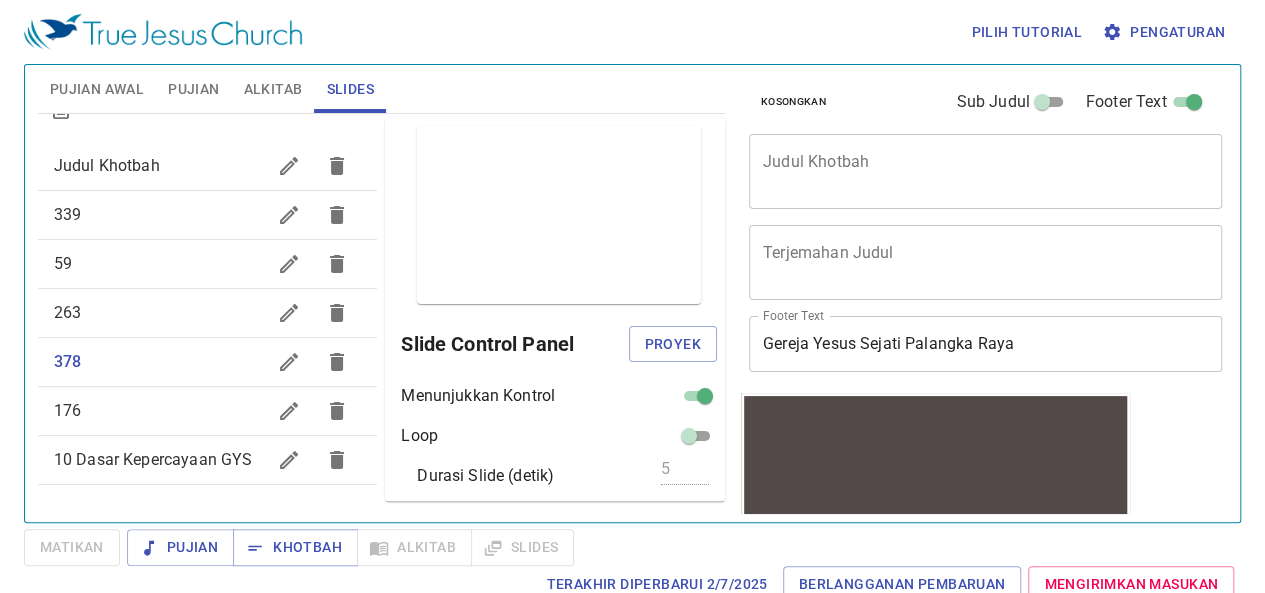 scroll, scrollTop: 0, scrollLeft: 0, axis: both 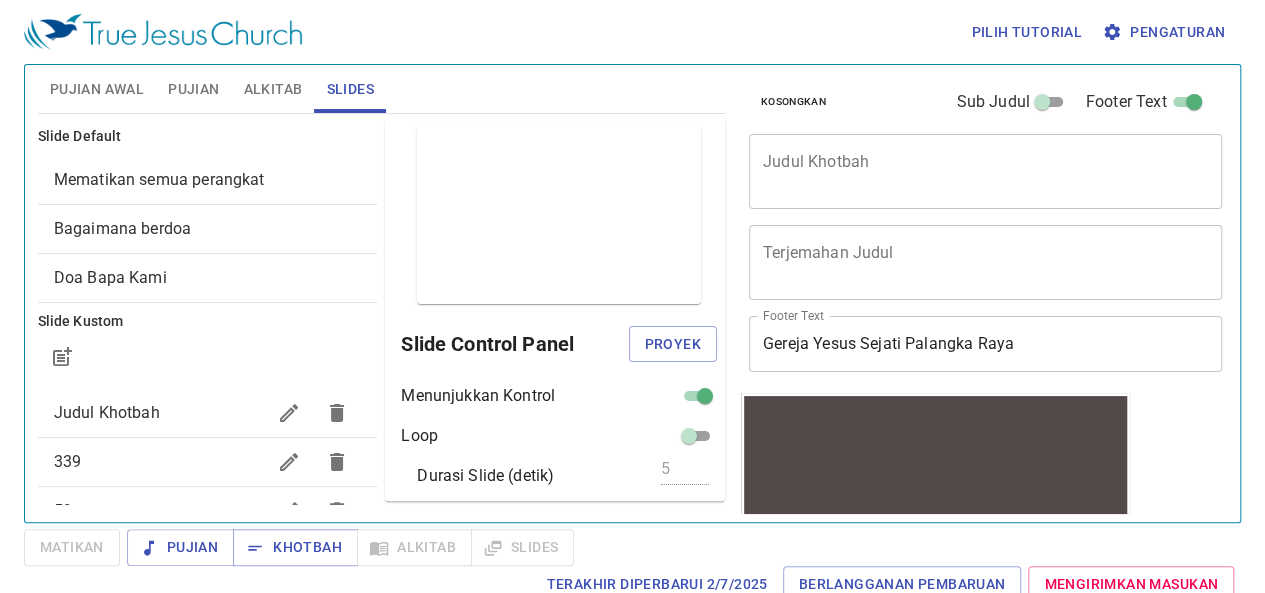 click on "Judul Khotbah" at bounding box center (208, 413) 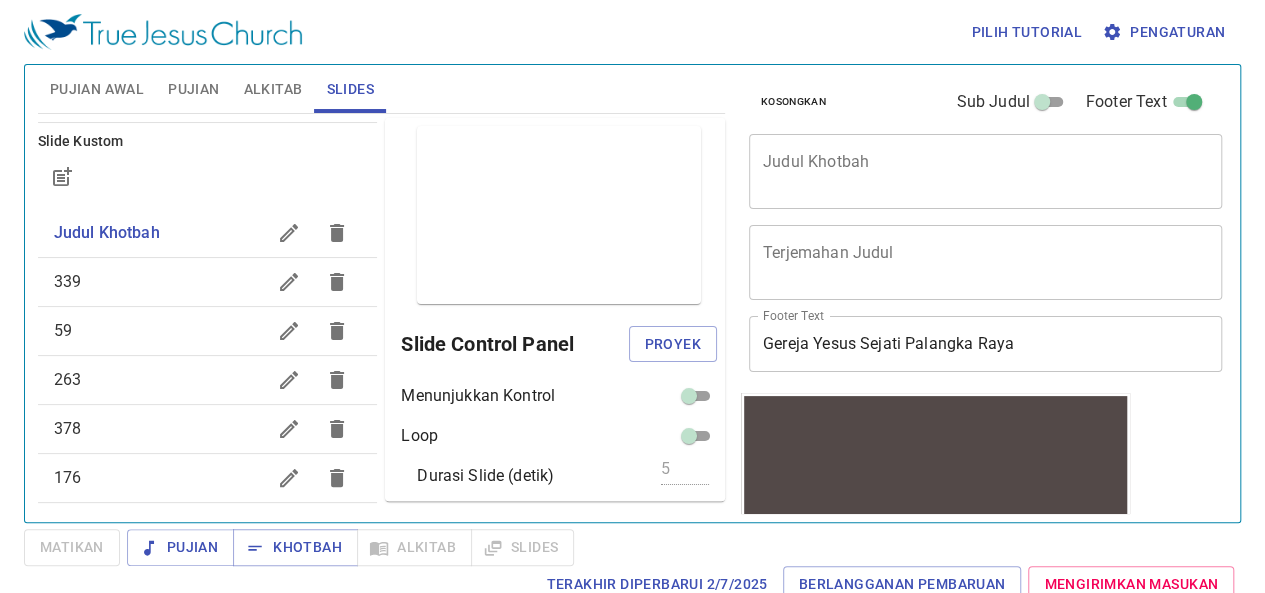 scroll, scrollTop: 184, scrollLeft: 0, axis: vertical 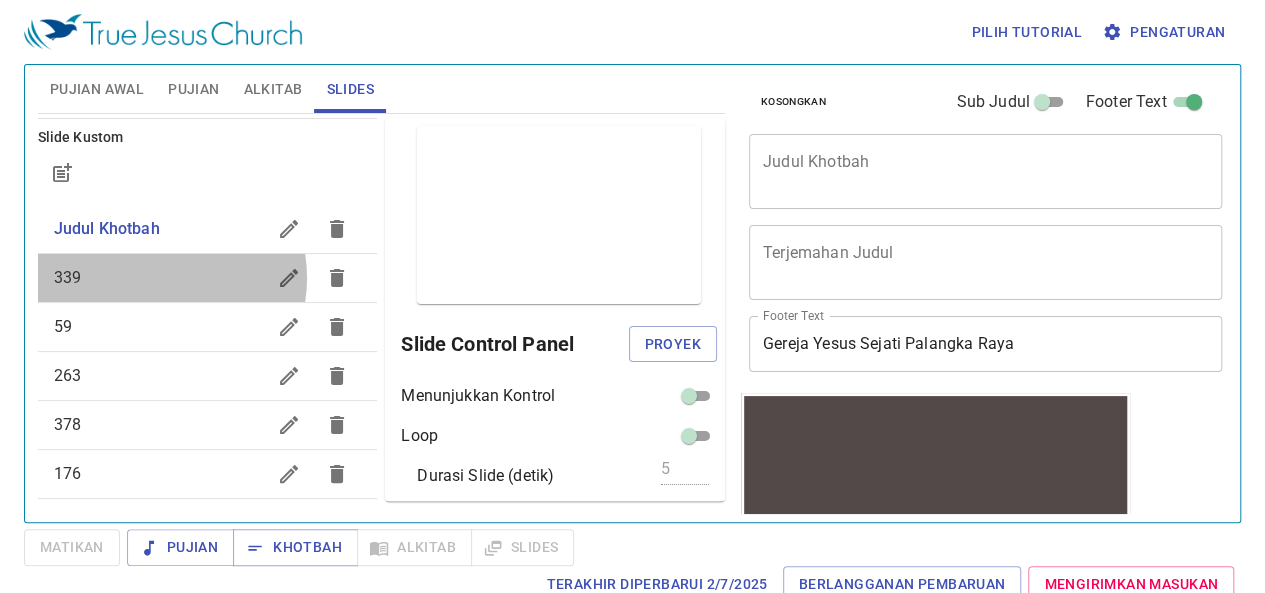 click on "339" at bounding box center [160, 278] 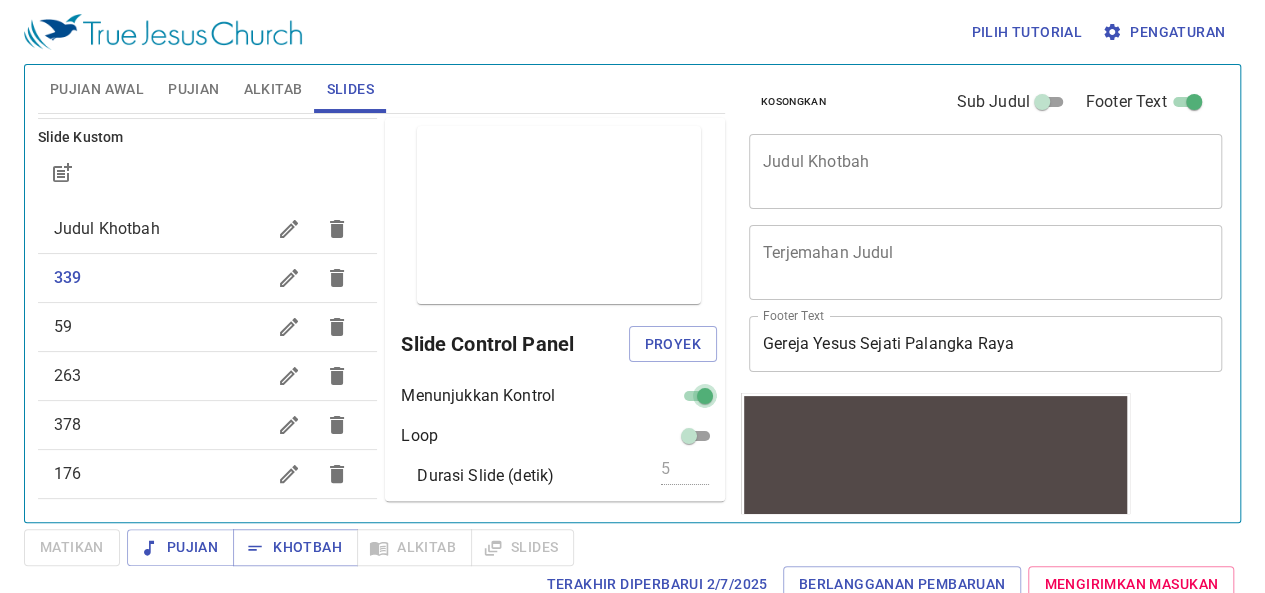 click at bounding box center [705, 400] 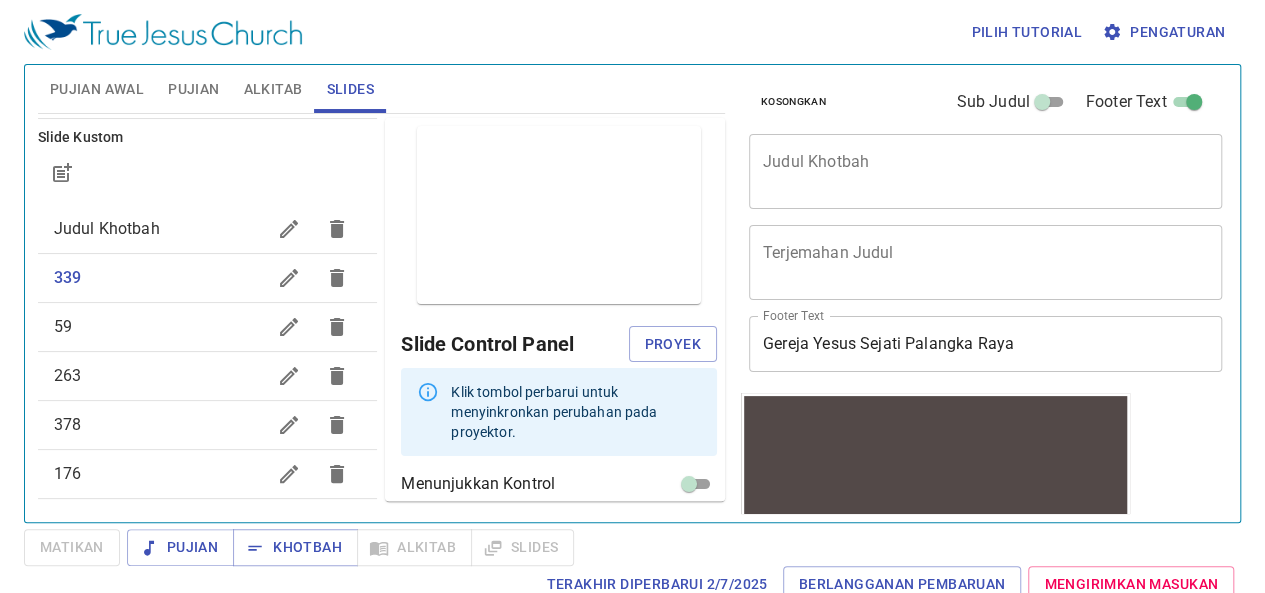 scroll, scrollTop: 119, scrollLeft: 0, axis: vertical 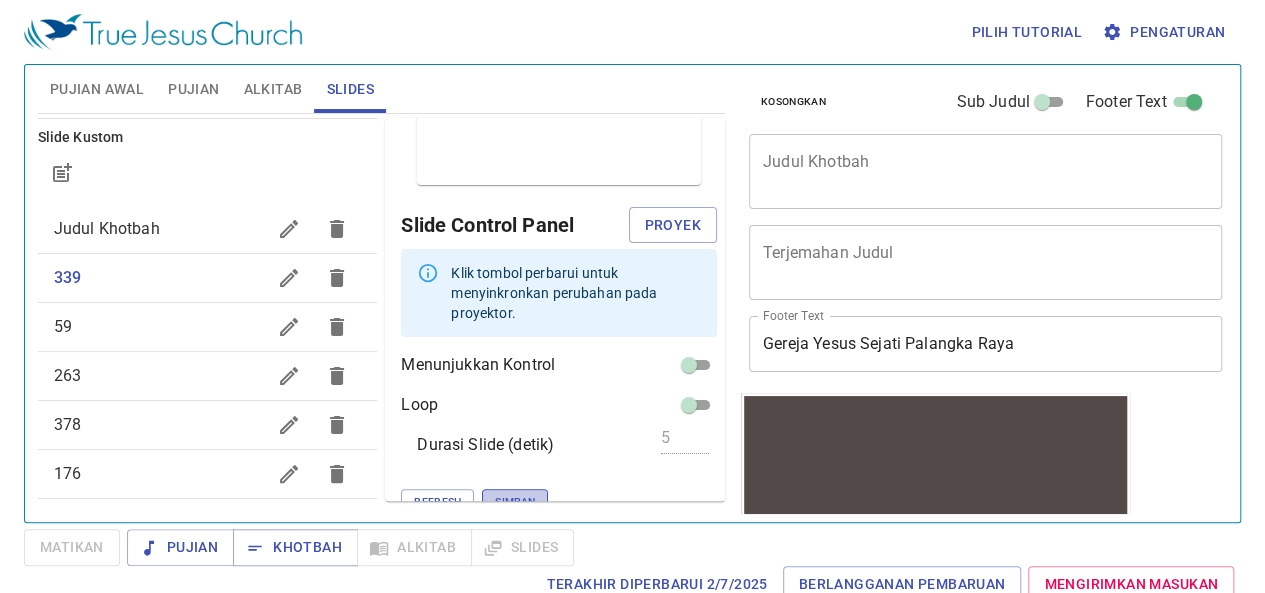 click on "Simpan" at bounding box center (515, 502) 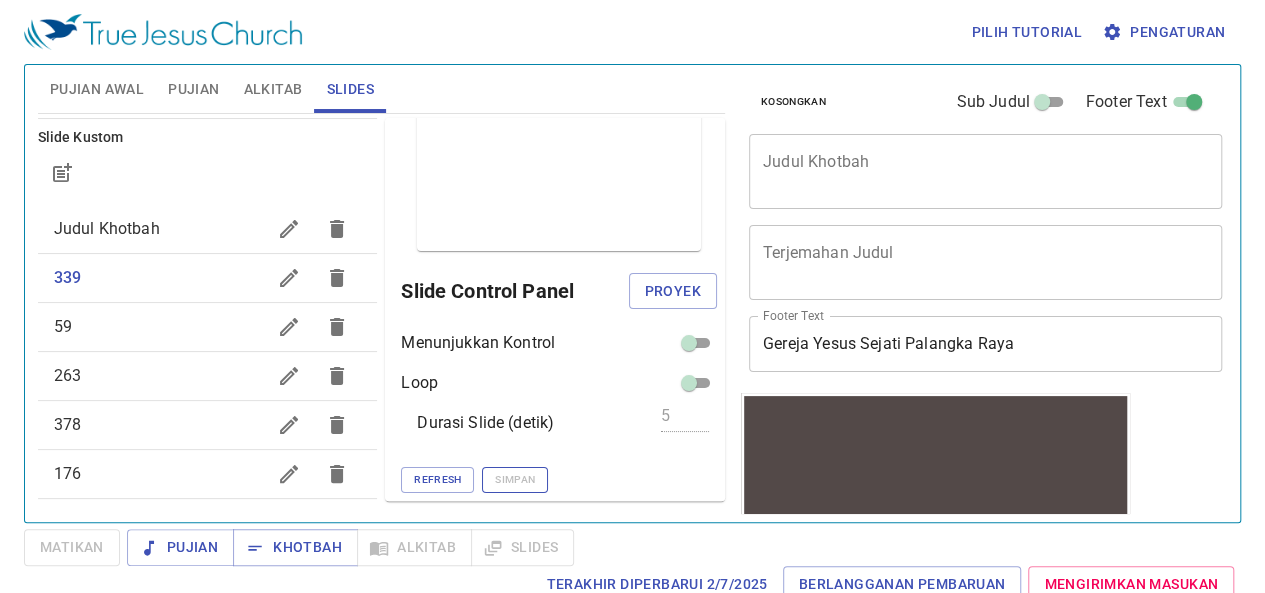 scroll, scrollTop: 51, scrollLeft: 0, axis: vertical 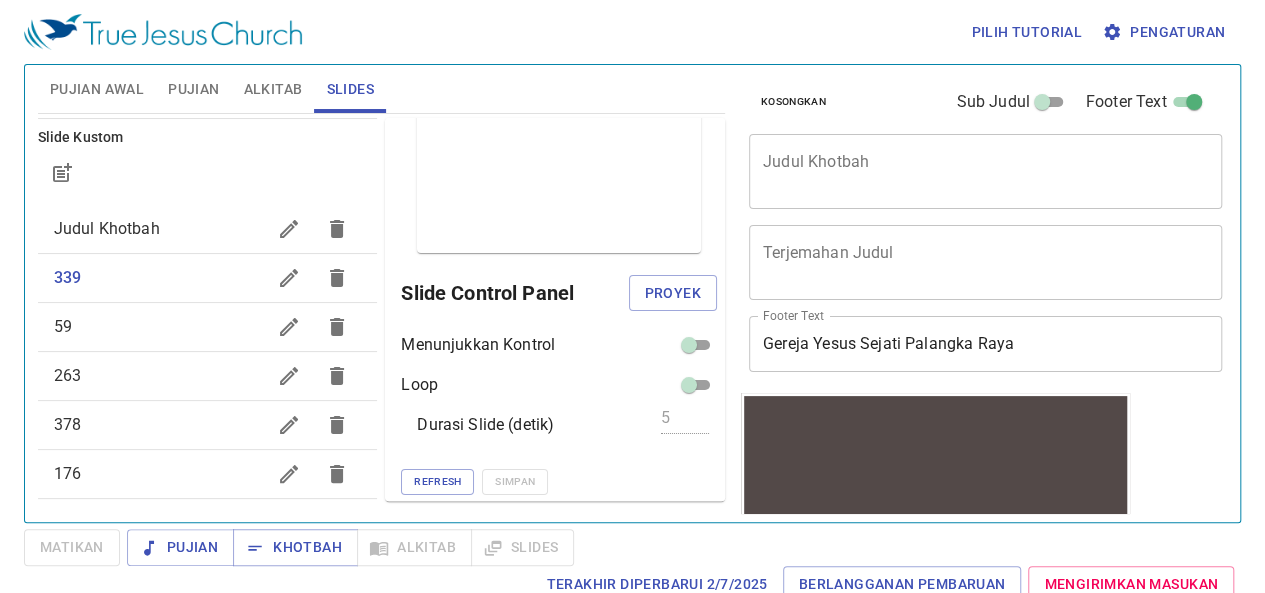 click on "59" at bounding box center (160, 327) 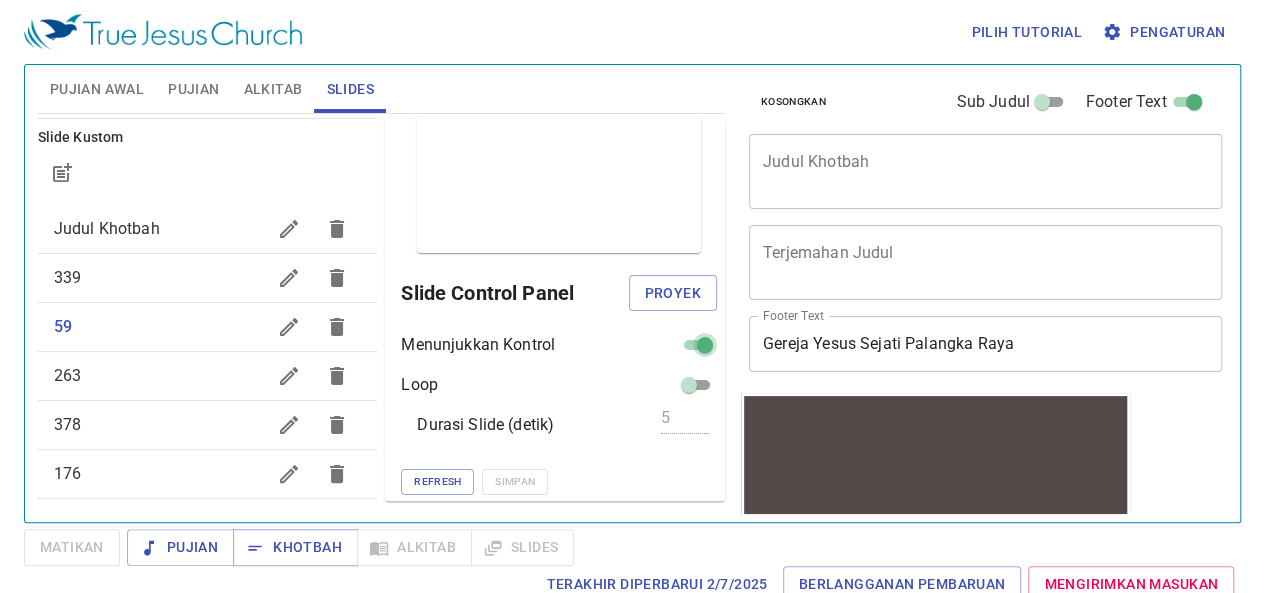 click at bounding box center [705, 349] 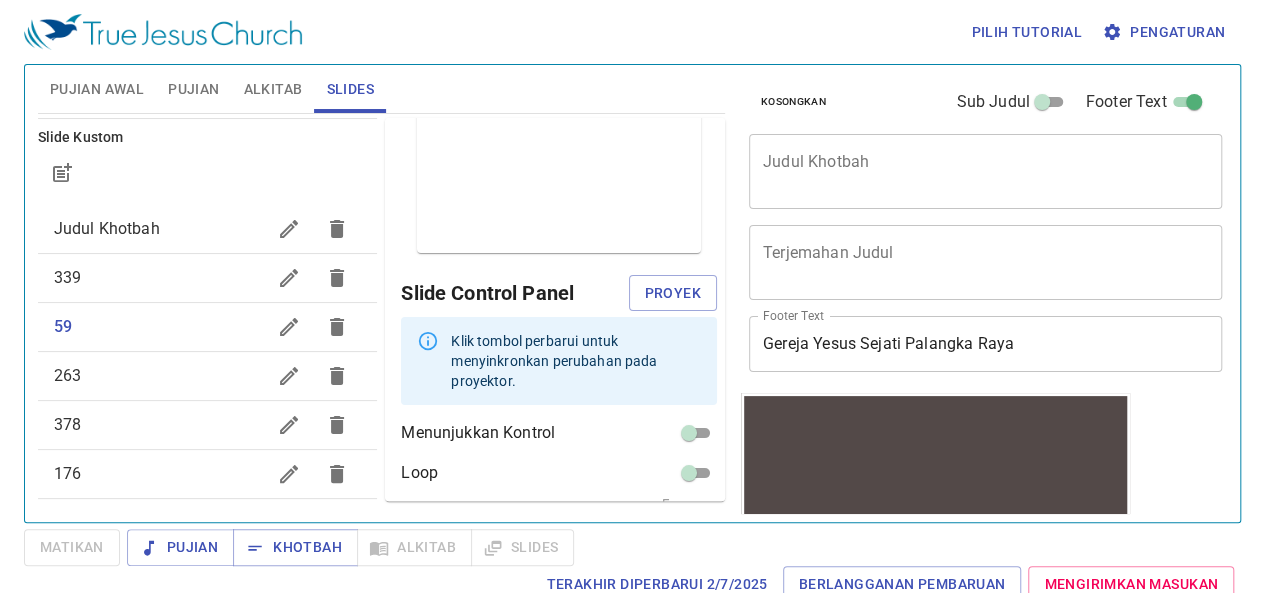 scroll, scrollTop: 119, scrollLeft: 0, axis: vertical 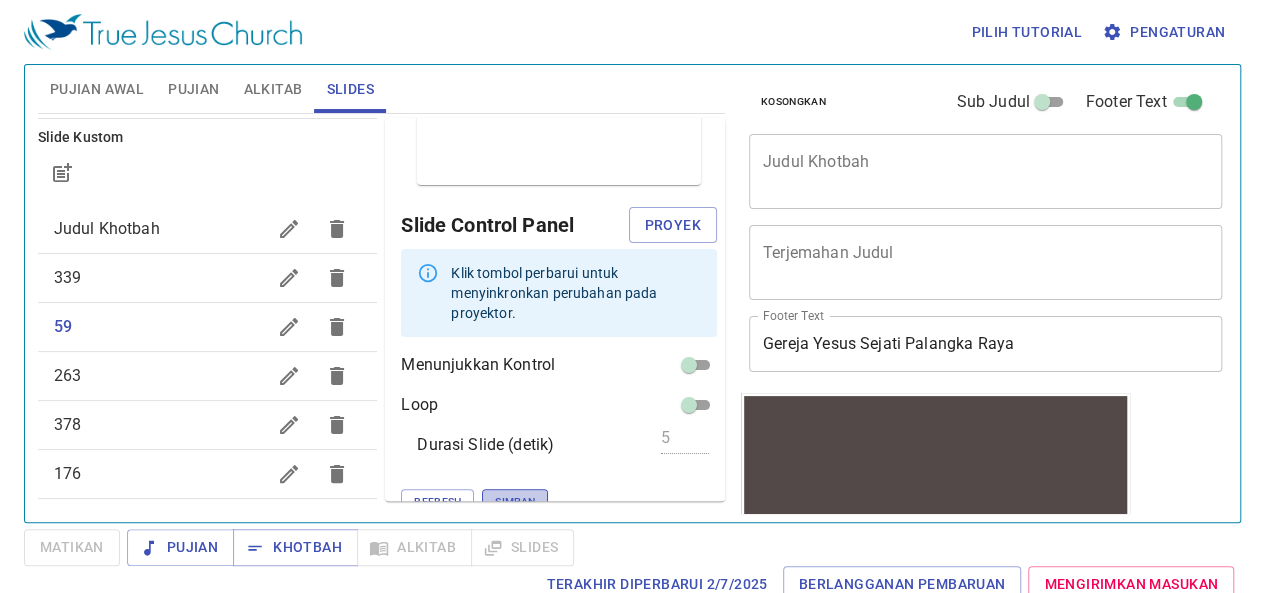 click on "Simpan" at bounding box center [515, 502] 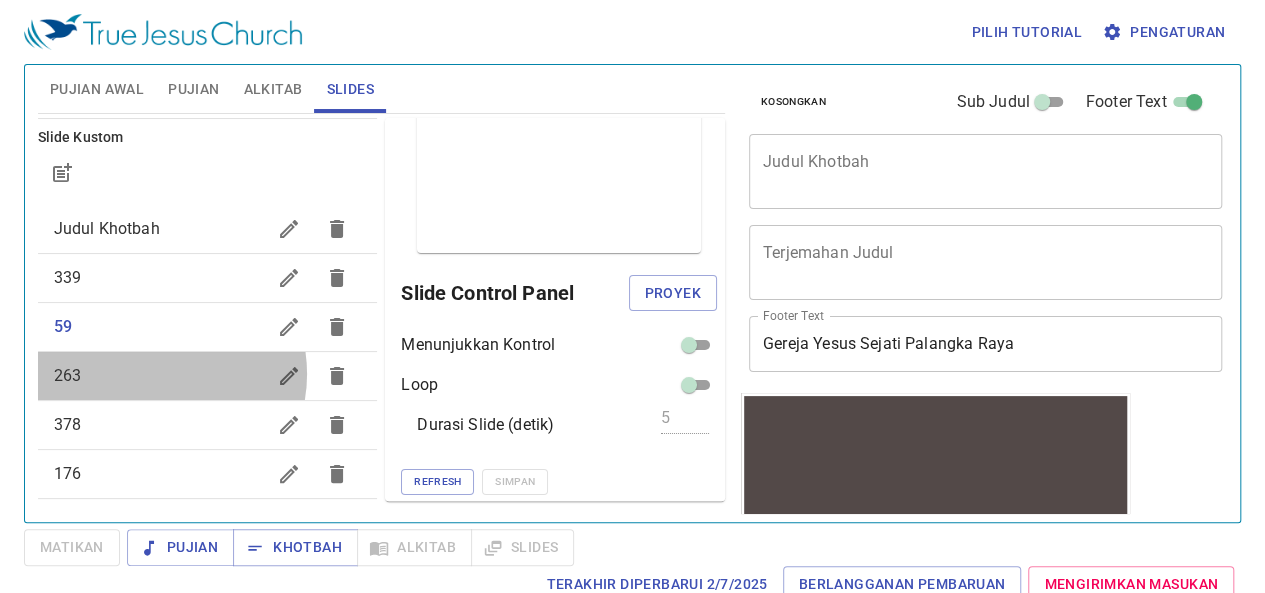 click on "263" at bounding box center (160, 376) 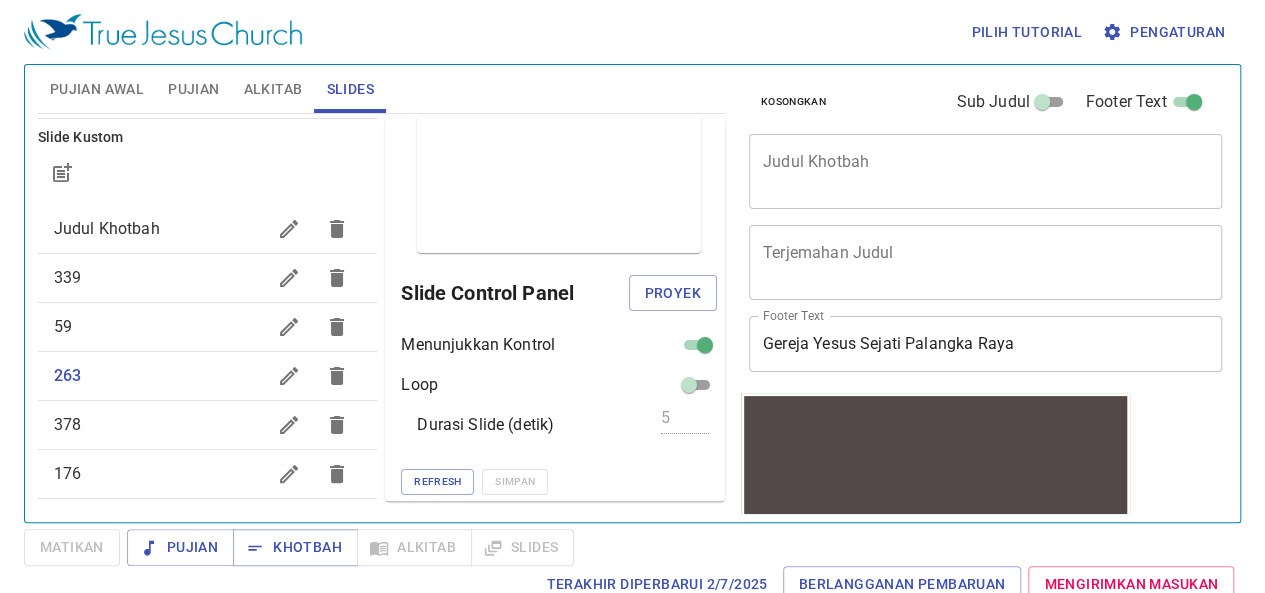 click at bounding box center (705, 349) 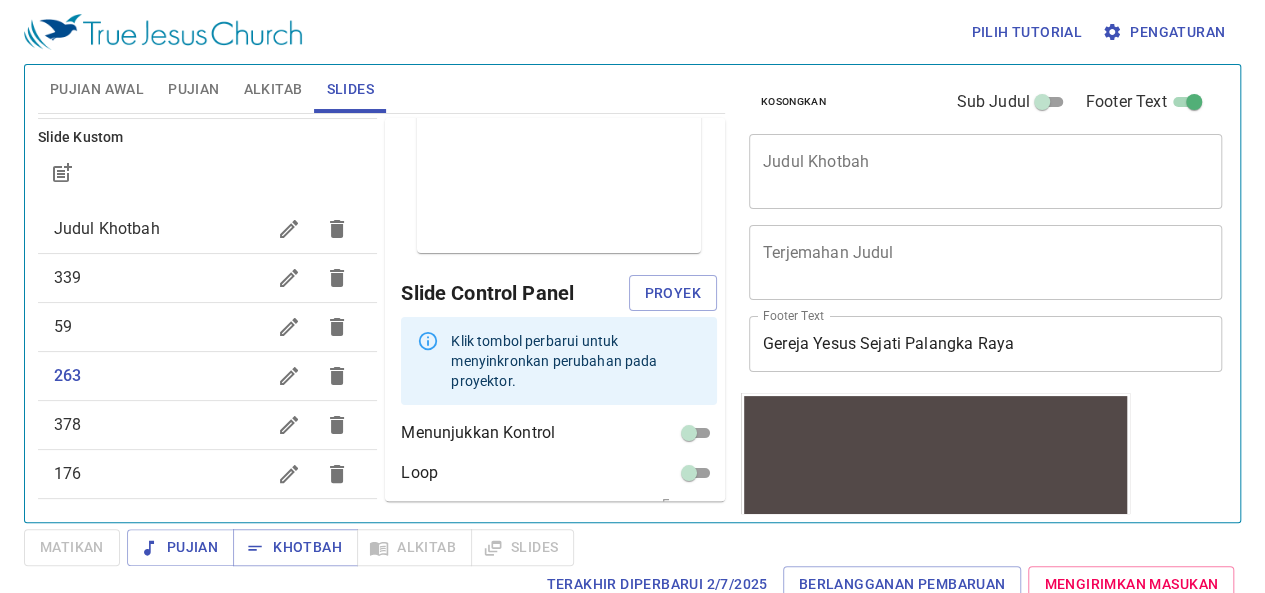 scroll, scrollTop: 119, scrollLeft: 0, axis: vertical 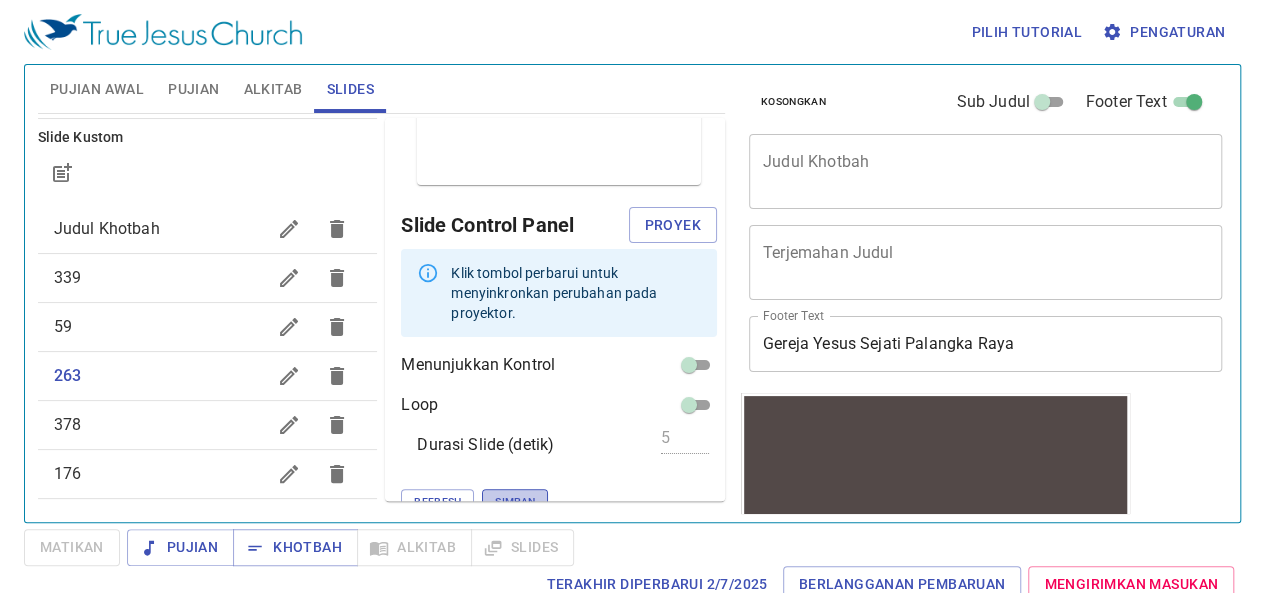 click on "Simpan" at bounding box center (515, 502) 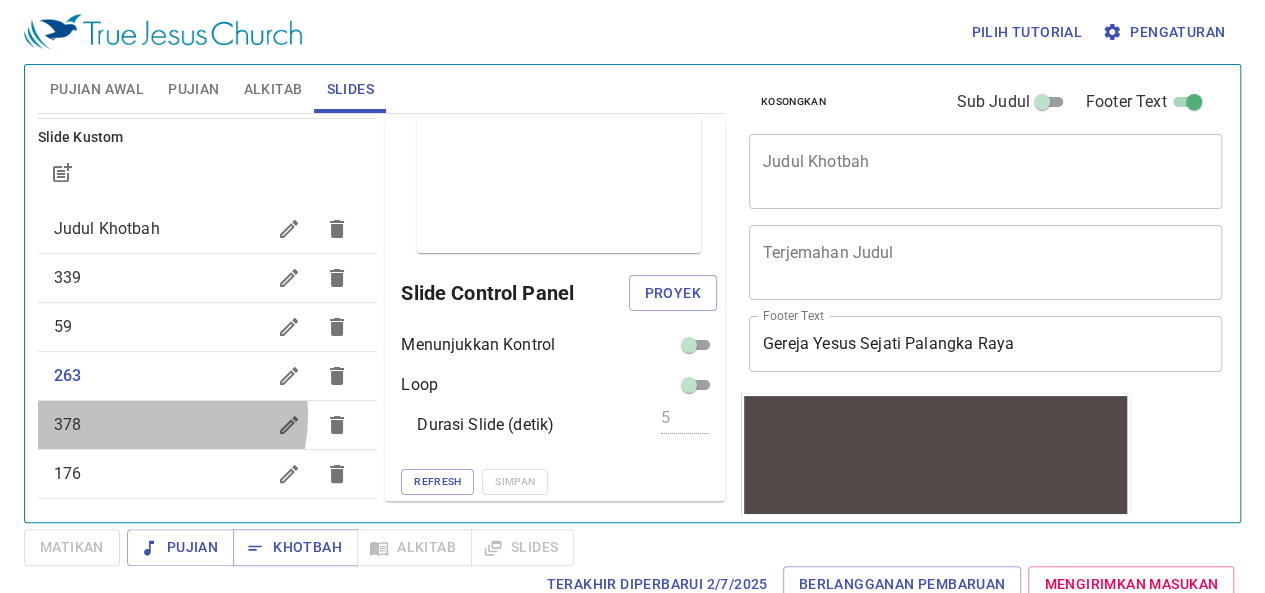 click on "378" at bounding box center [160, 425] 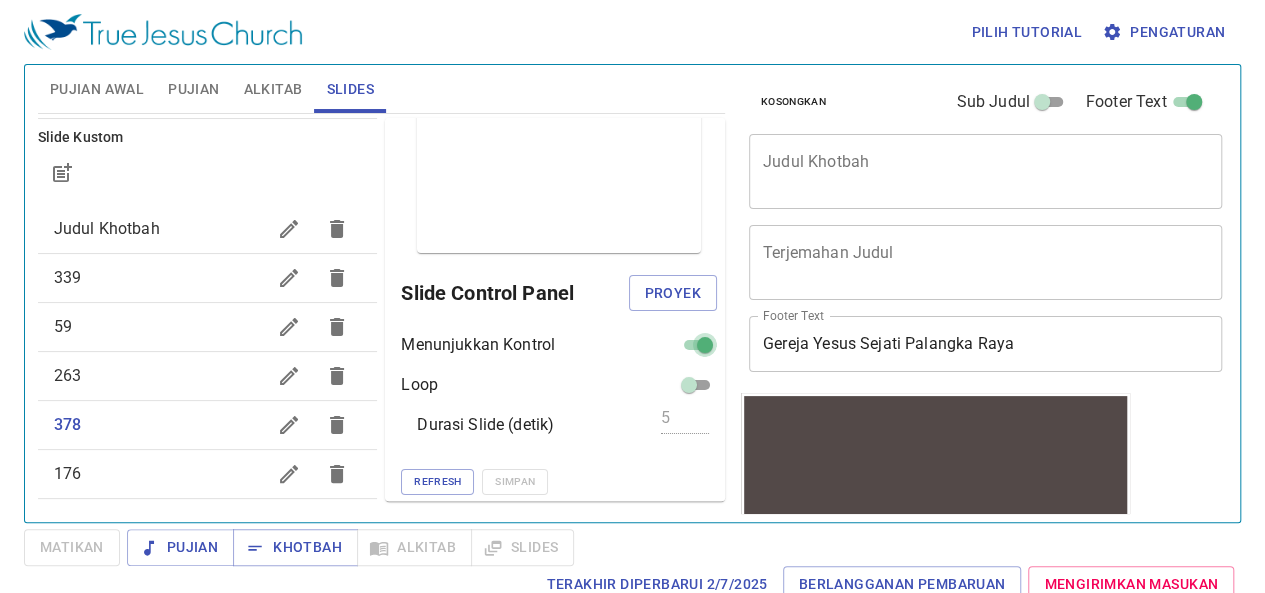 click at bounding box center (705, 349) 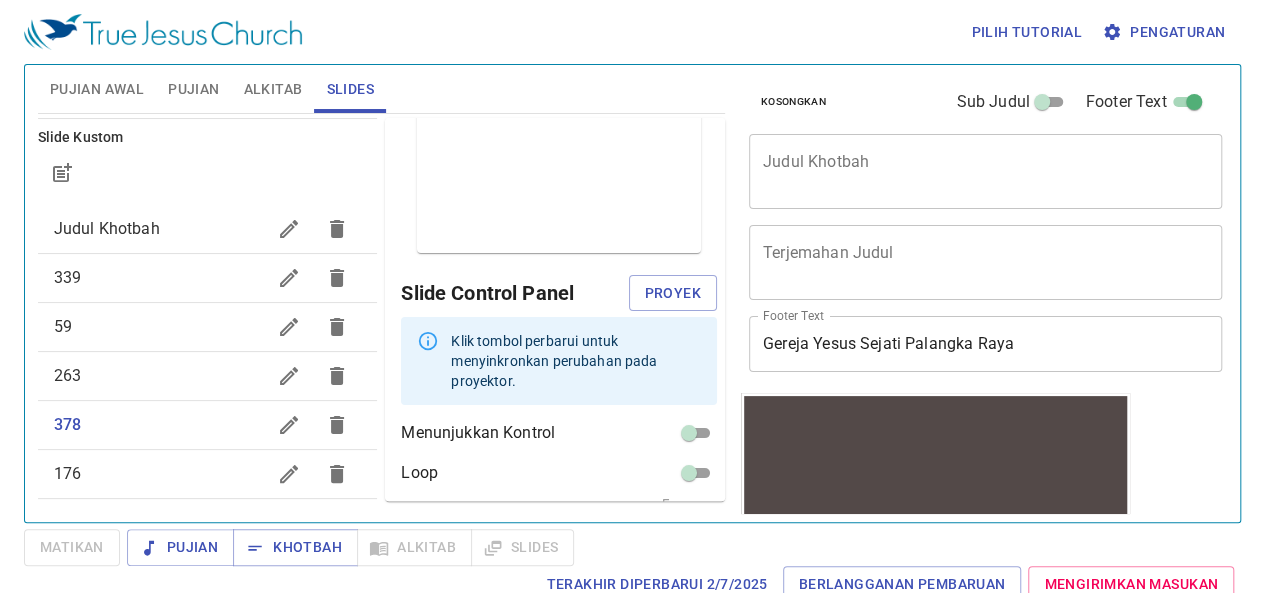 scroll, scrollTop: 119, scrollLeft: 0, axis: vertical 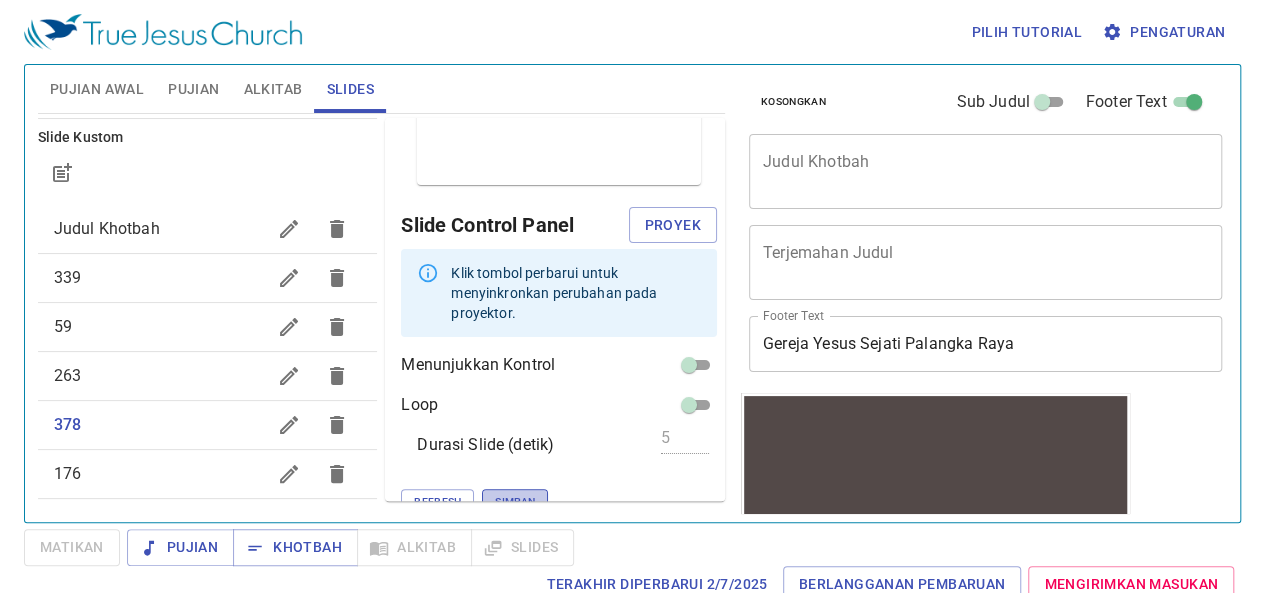 click on "Simpan" at bounding box center [515, 502] 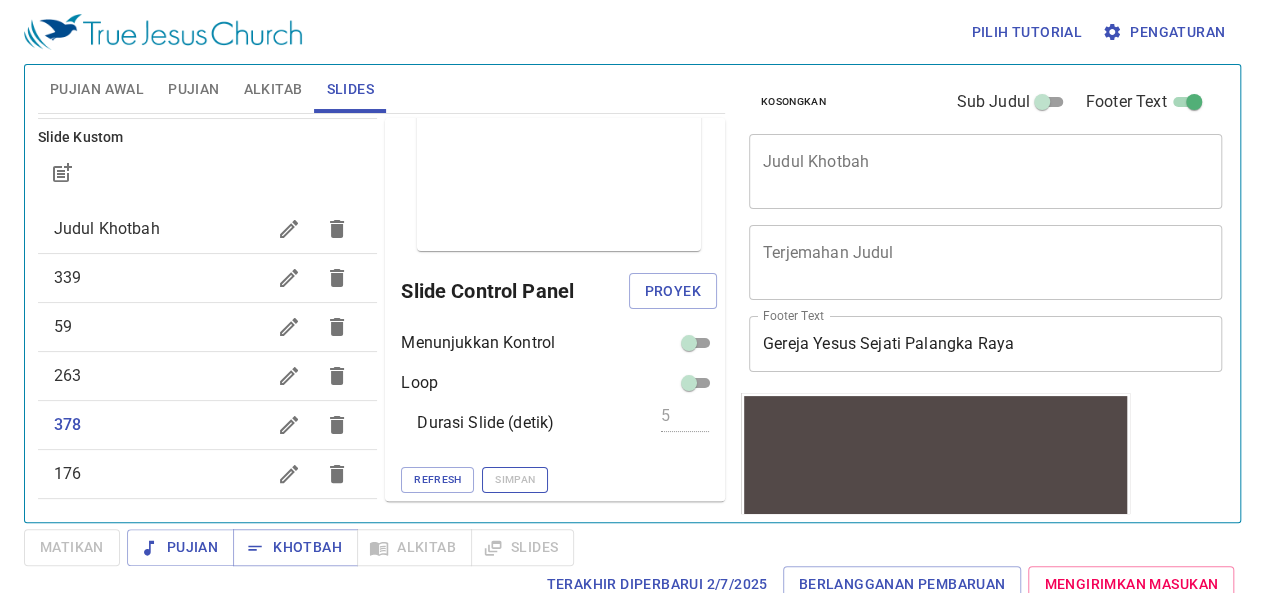 scroll, scrollTop: 51, scrollLeft: 0, axis: vertical 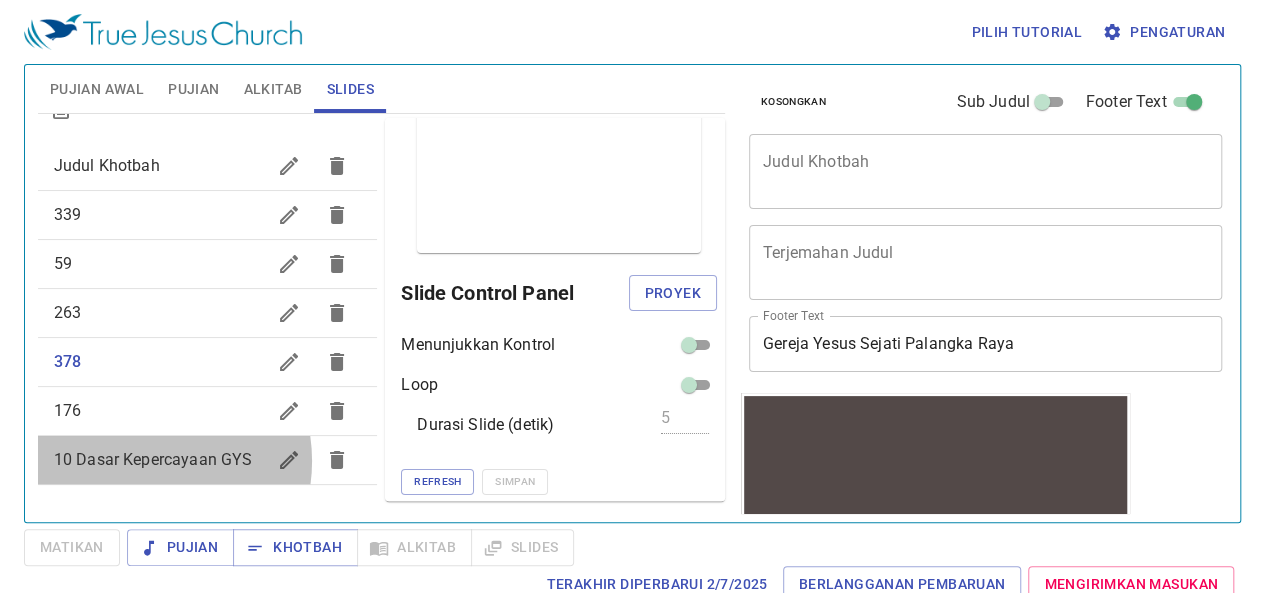 click on "10 Dasar Kepercayaan GYS" at bounding box center [160, 460] 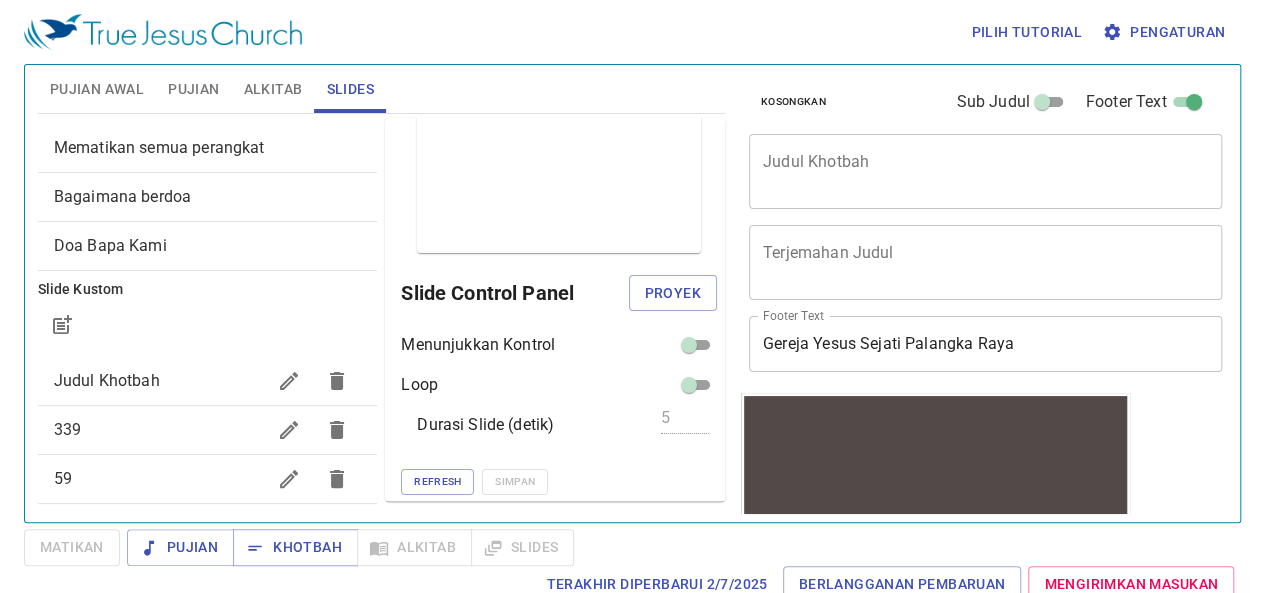 scroll, scrollTop: 0, scrollLeft: 0, axis: both 